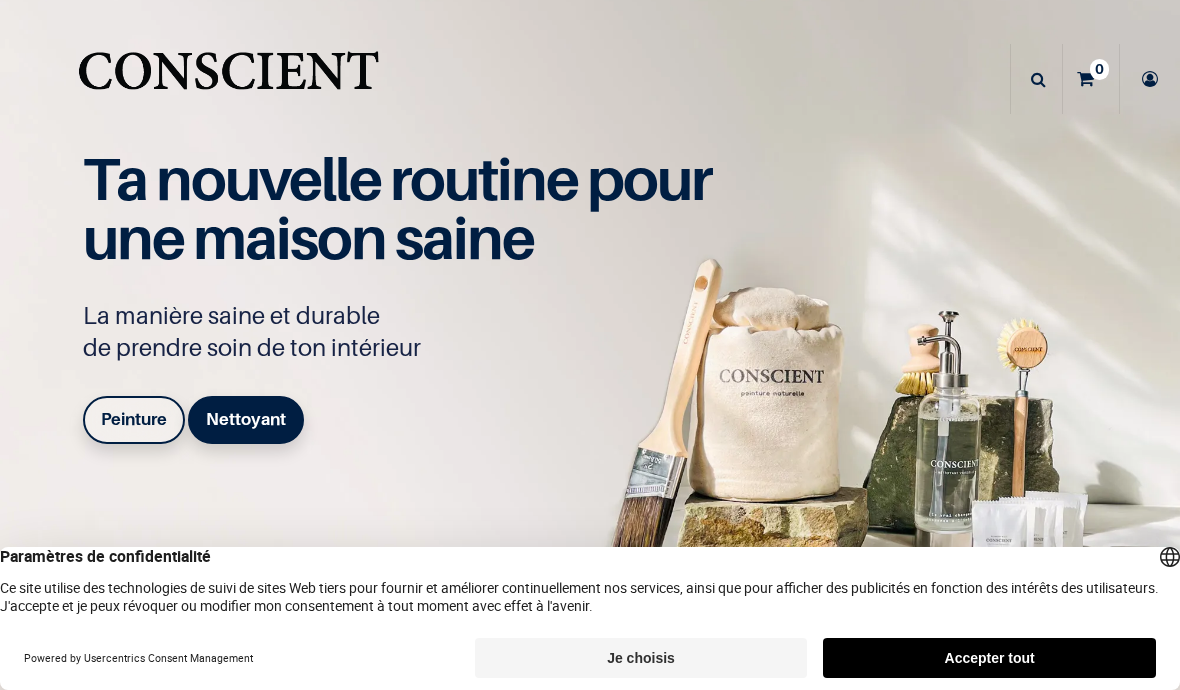 scroll, scrollTop: 0, scrollLeft: 0, axis: both 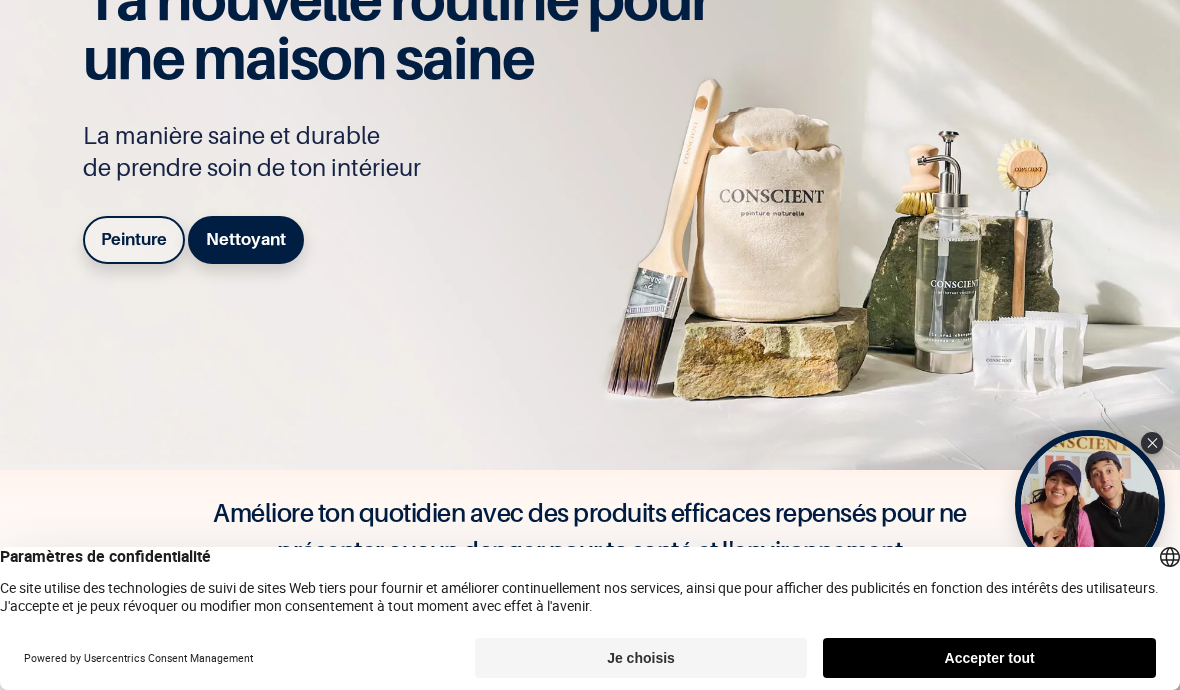 click on "Accepter tout" at bounding box center [989, 658] 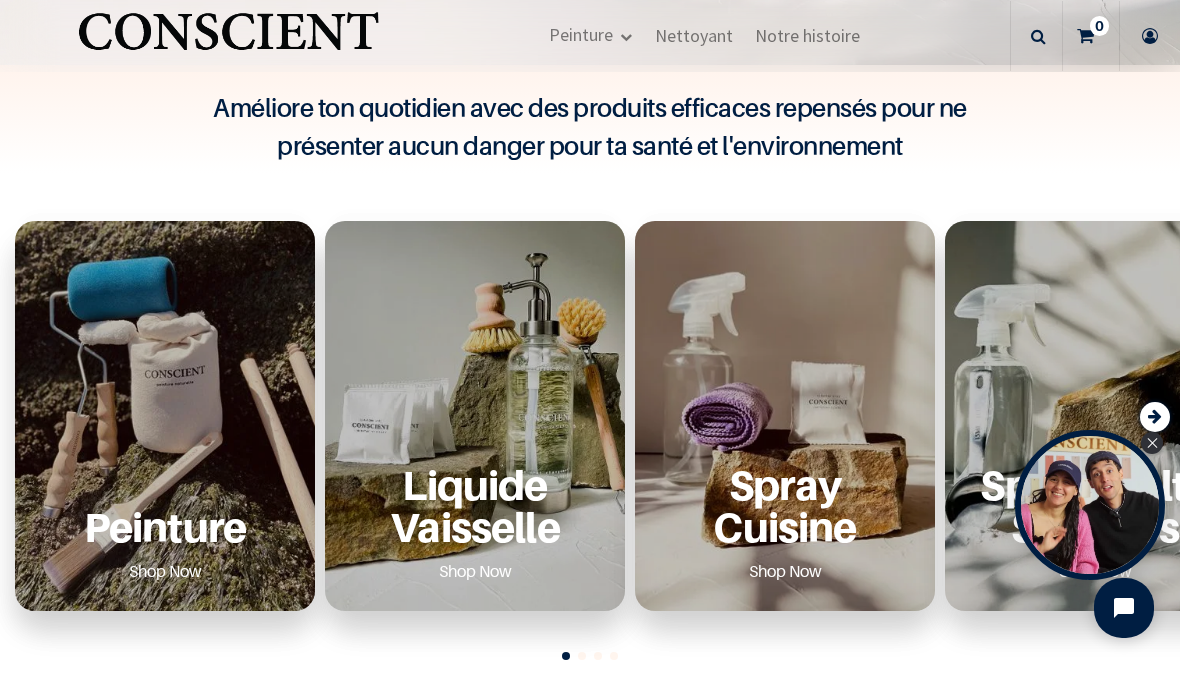 scroll, scrollTop: 588, scrollLeft: 0, axis: vertical 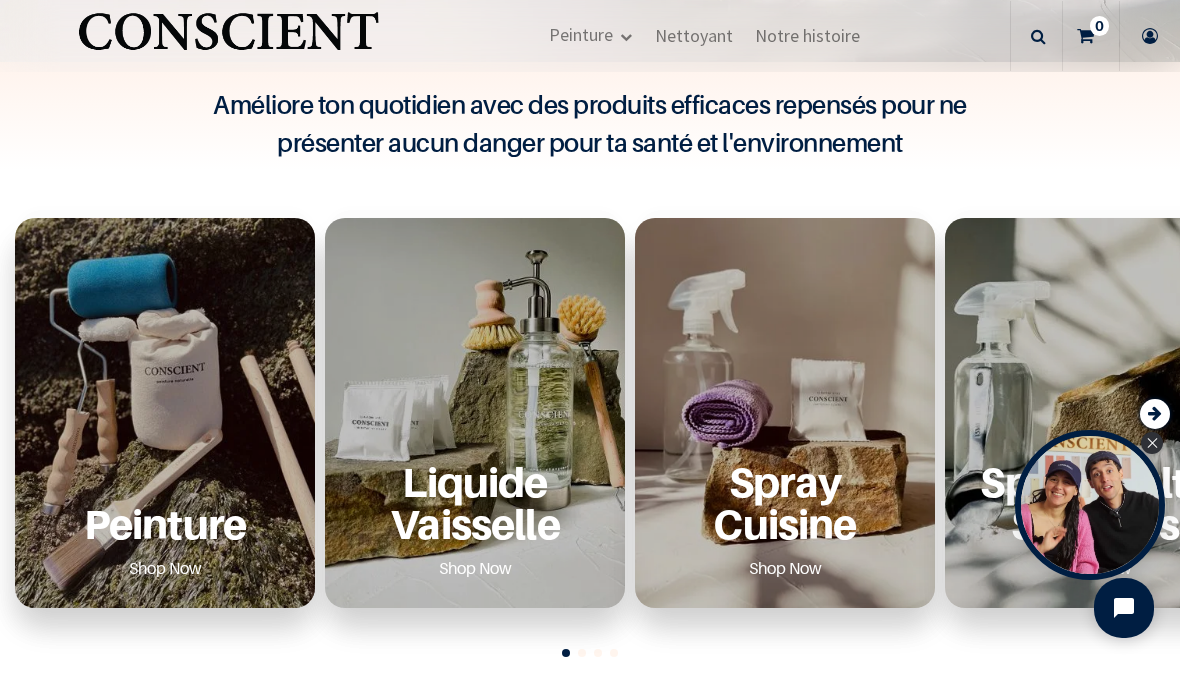 click on "Peinture
Shop Now" at bounding box center [165, 522] 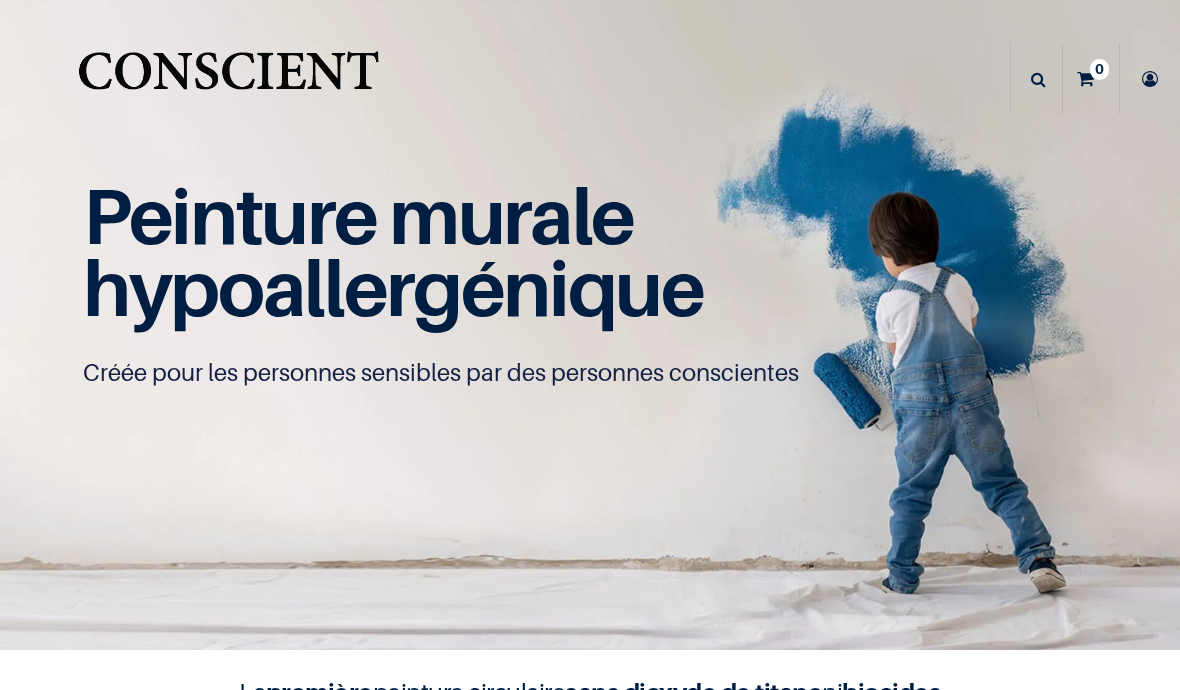 scroll, scrollTop: 0, scrollLeft: 0, axis: both 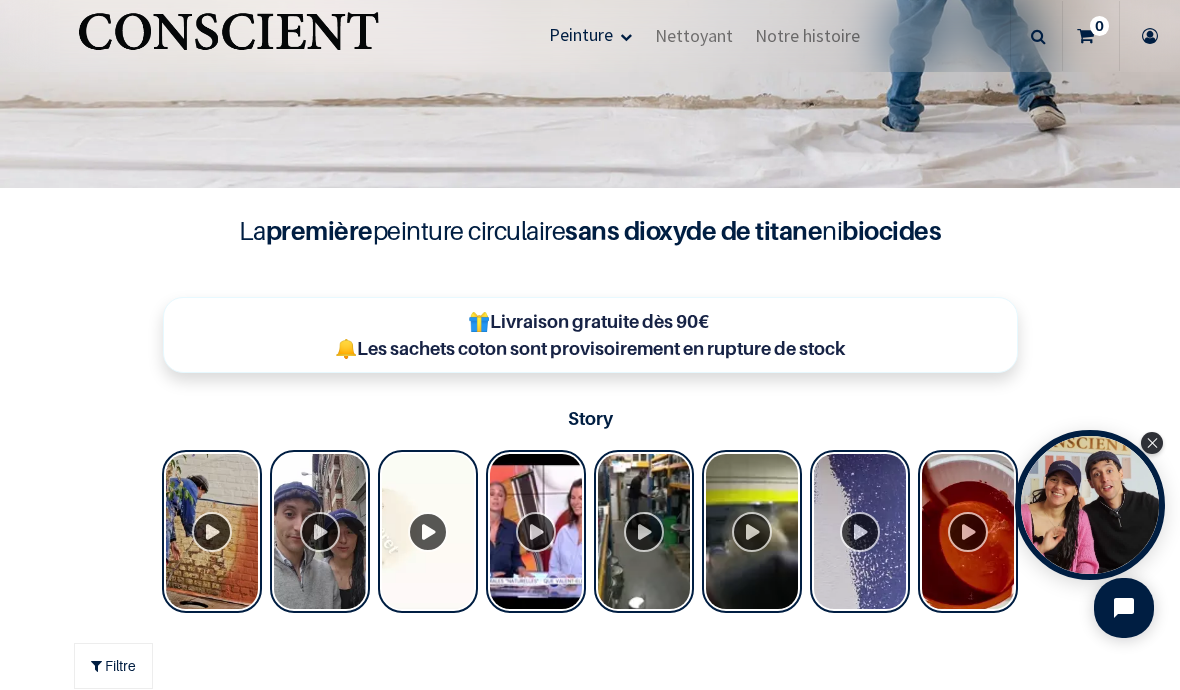 click 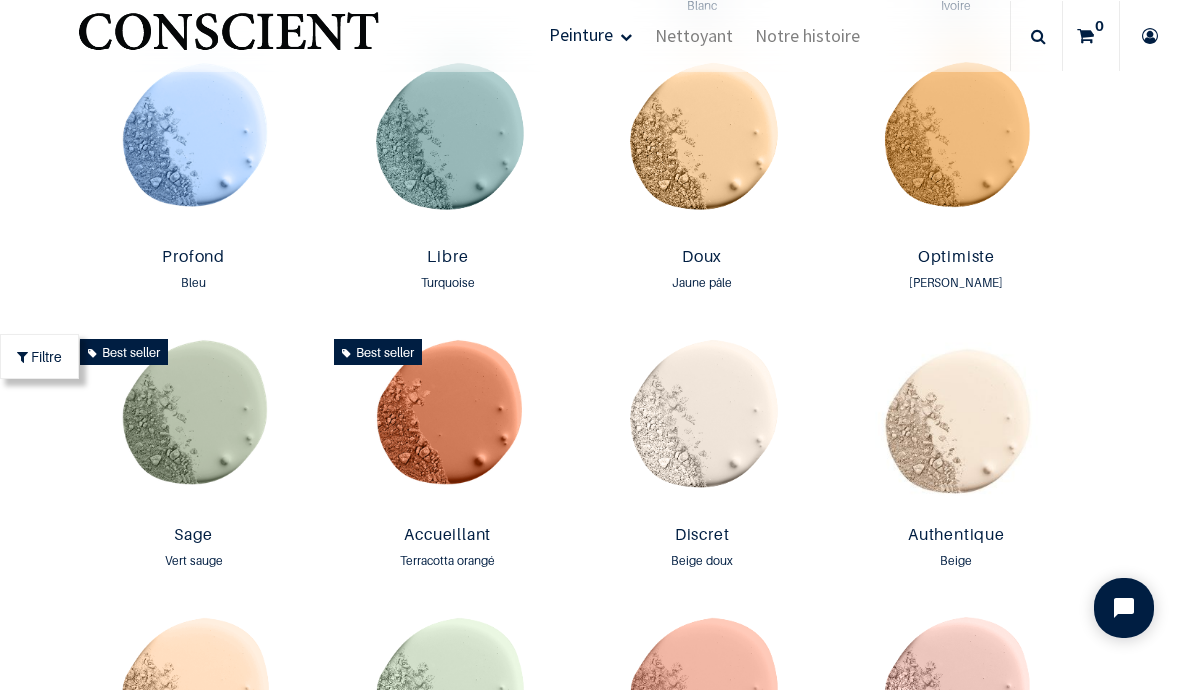scroll, scrollTop: 1355, scrollLeft: 0, axis: vertical 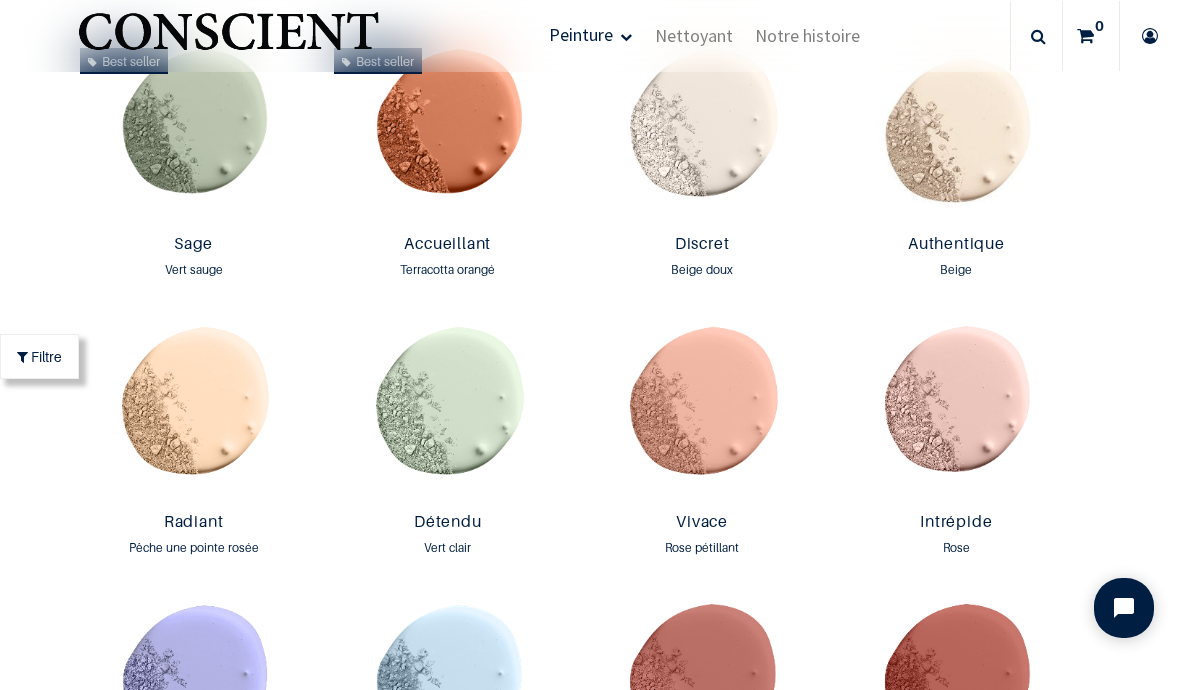 click at bounding box center (448, 411) 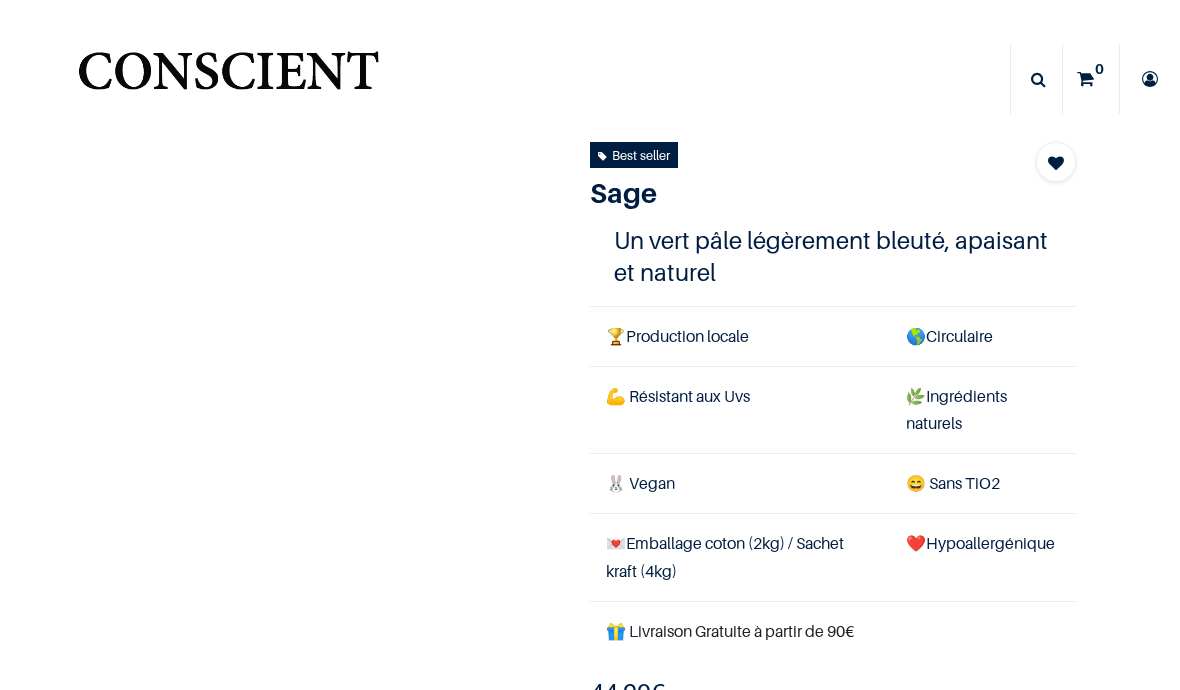 scroll, scrollTop: 0, scrollLeft: 0, axis: both 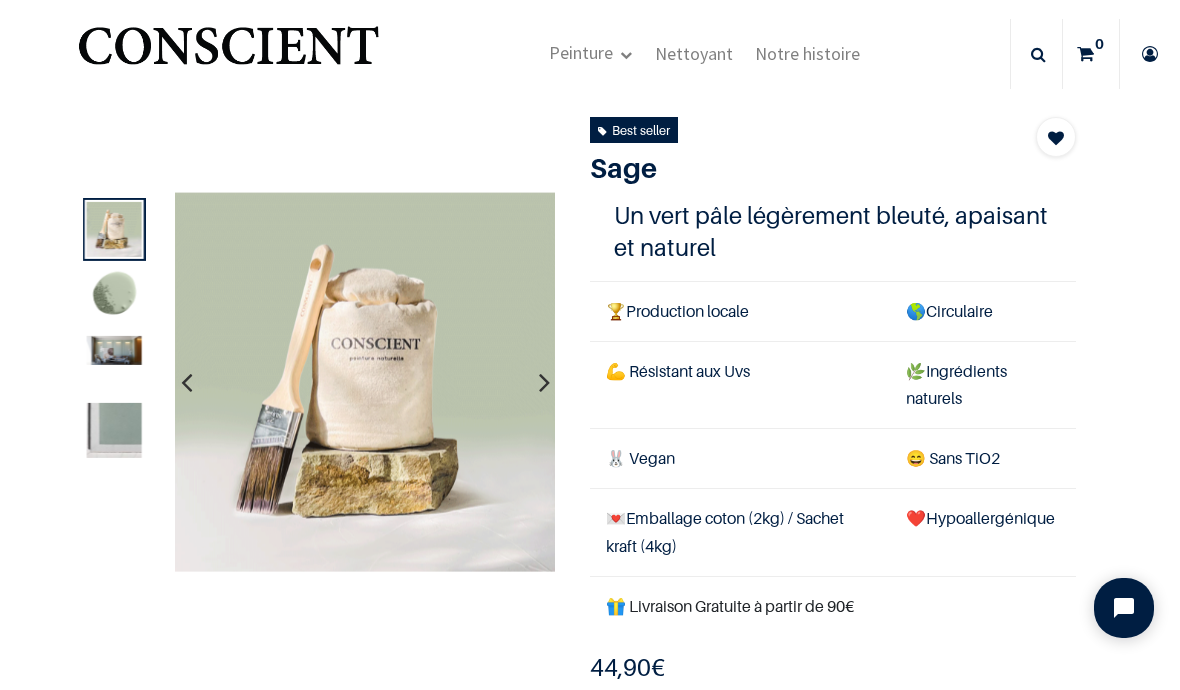 click at bounding box center (544, 382) 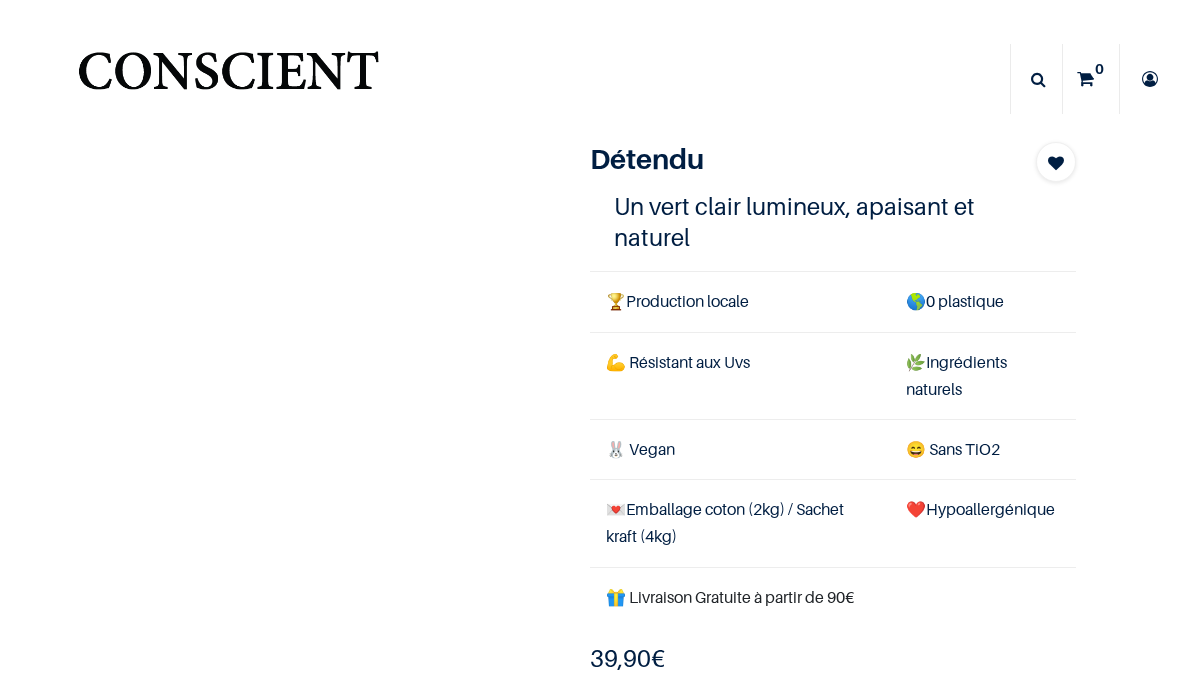 scroll, scrollTop: 0, scrollLeft: 0, axis: both 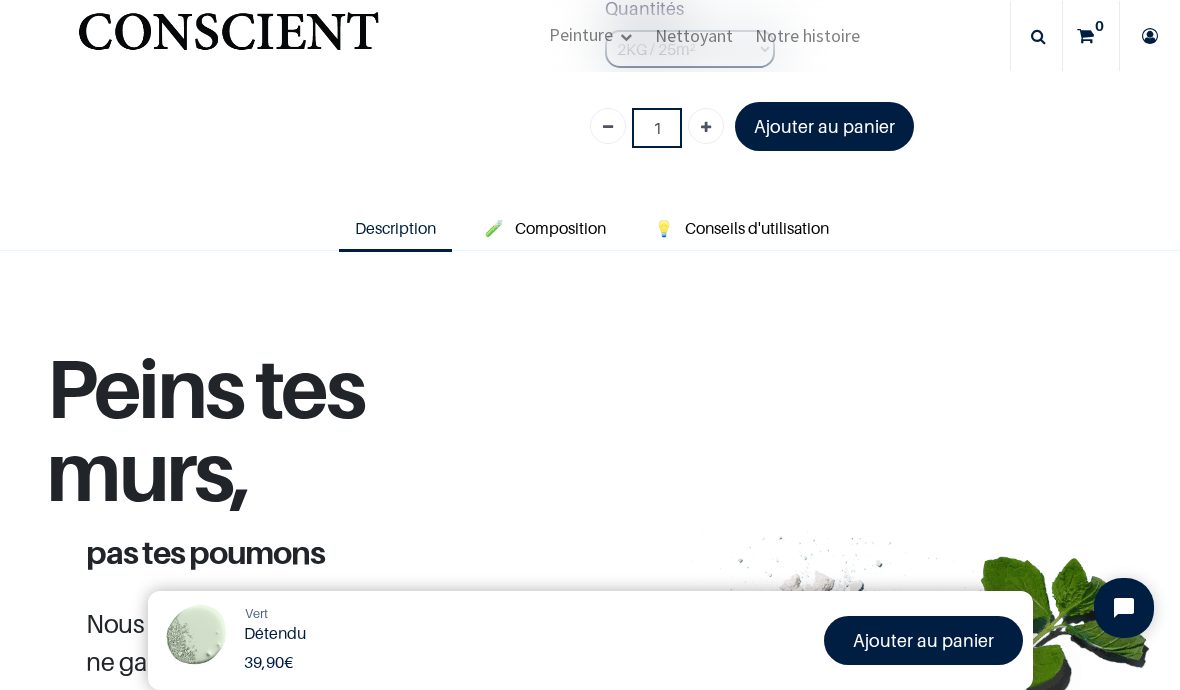 click on "Conseils d'utilisation" at bounding box center (757, 228) 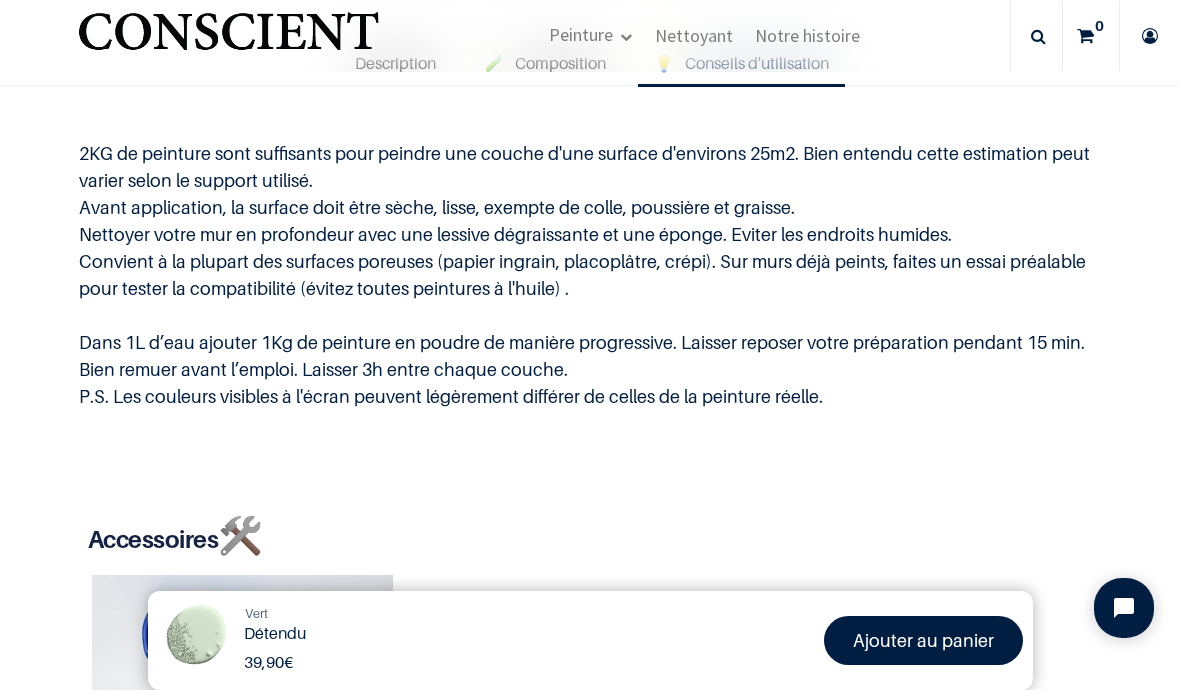 scroll, scrollTop: 705, scrollLeft: 0, axis: vertical 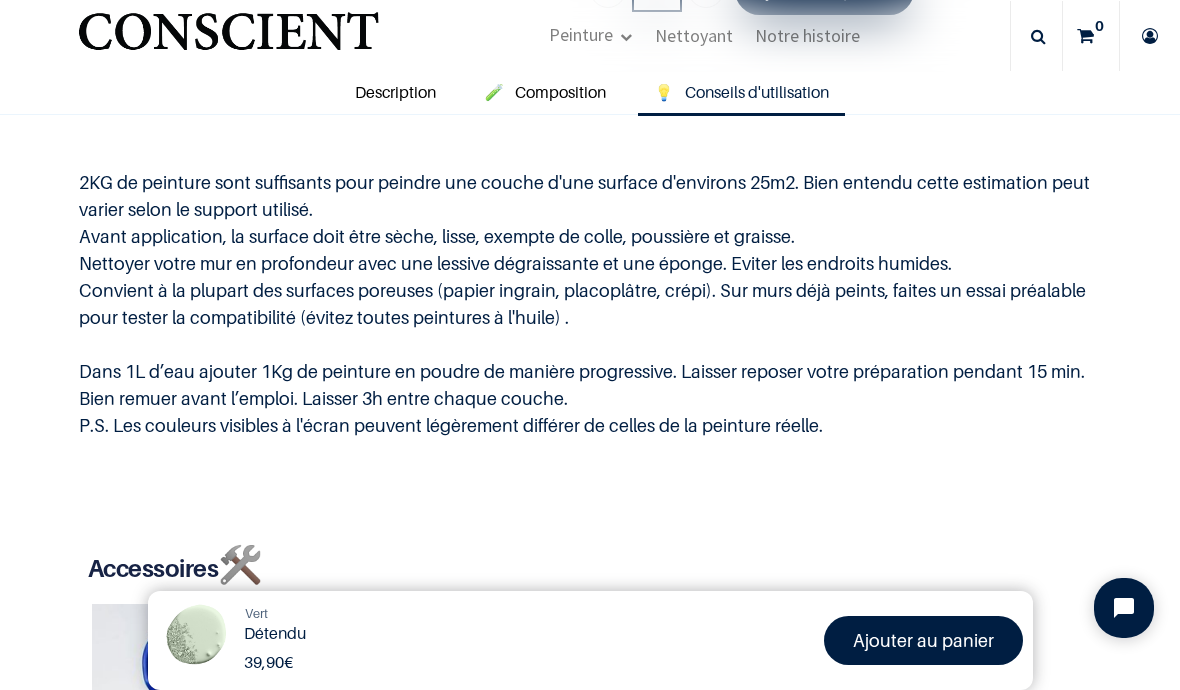 click on "Description" at bounding box center [395, 92] 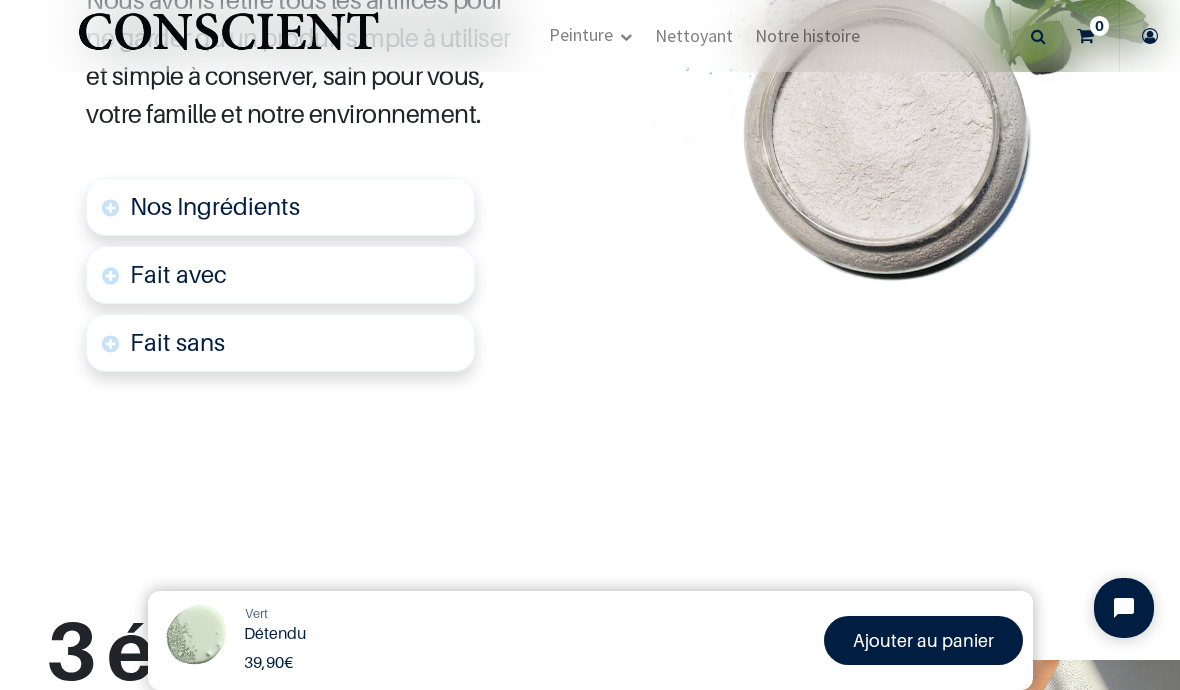 scroll, scrollTop: 1194, scrollLeft: 0, axis: vertical 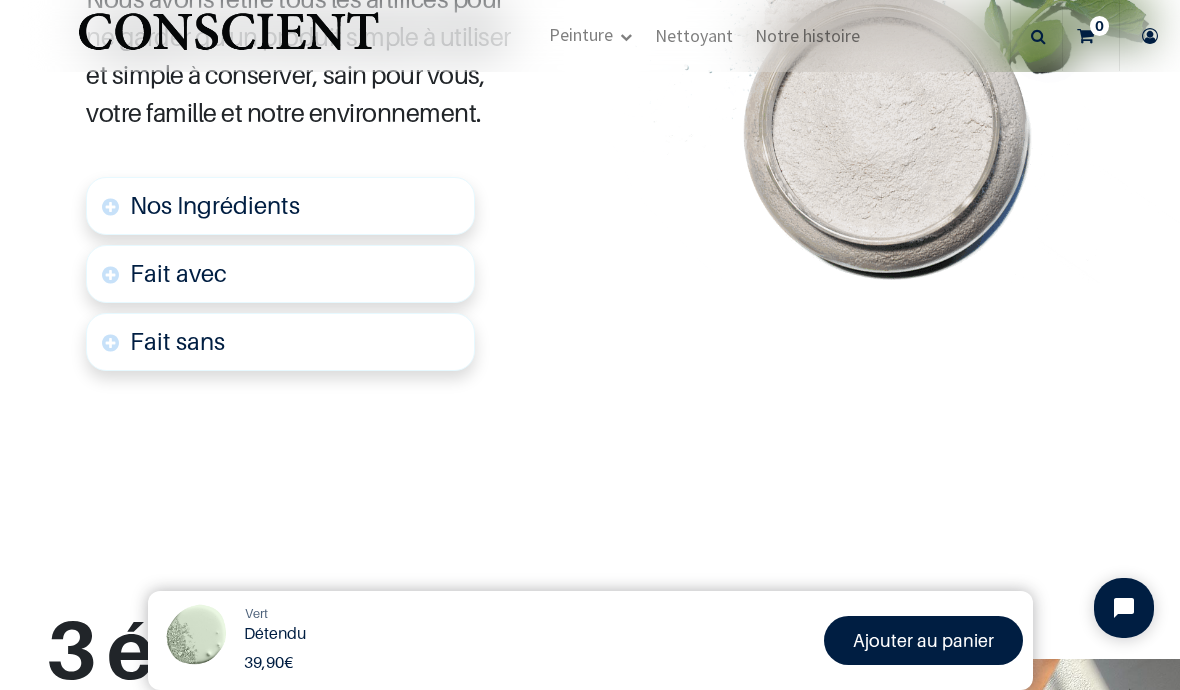 click on "Nos Ingrédients" at bounding box center [280, 206] 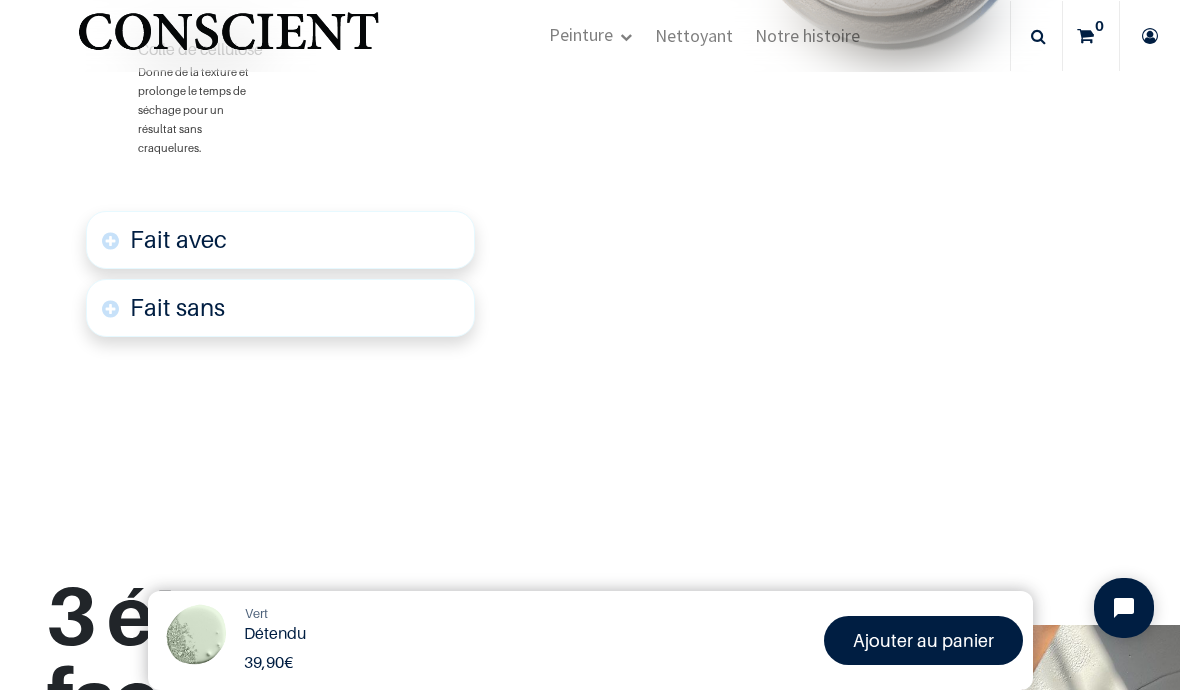 scroll, scrollTop: 1627, scrollLeft: 0, axis: vertical 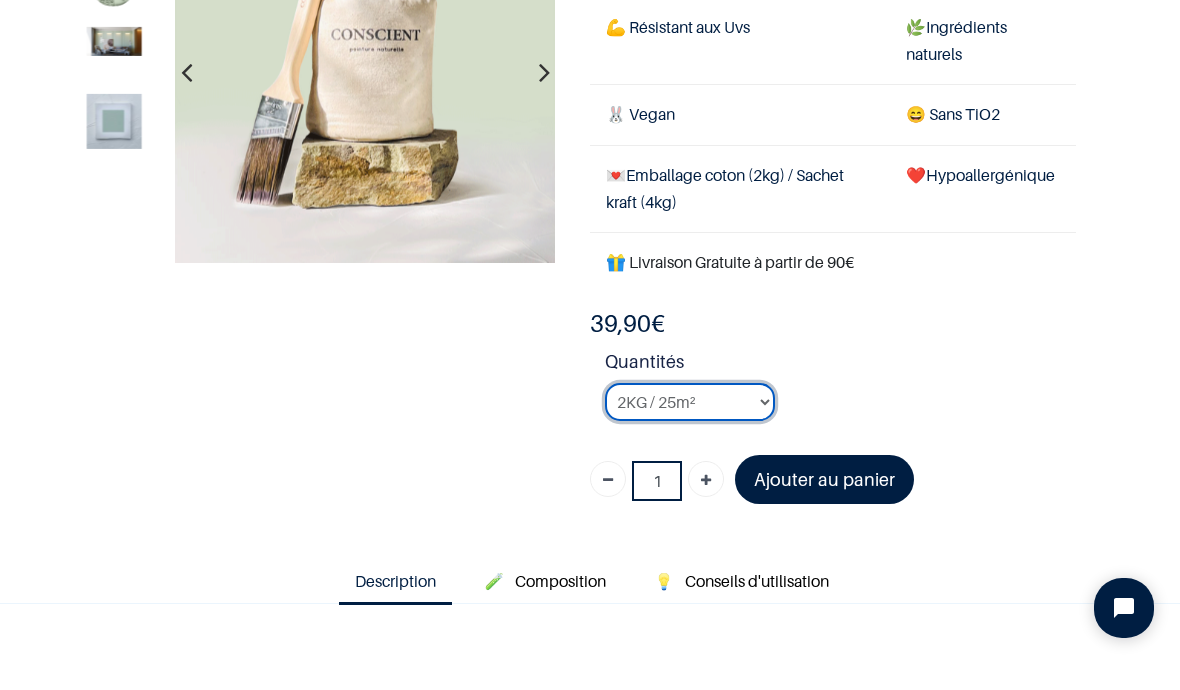 click on "2KG / 25m²
4KG / 50m²
8KG / 100m²
Testeur" at bounding box center (690, 402) 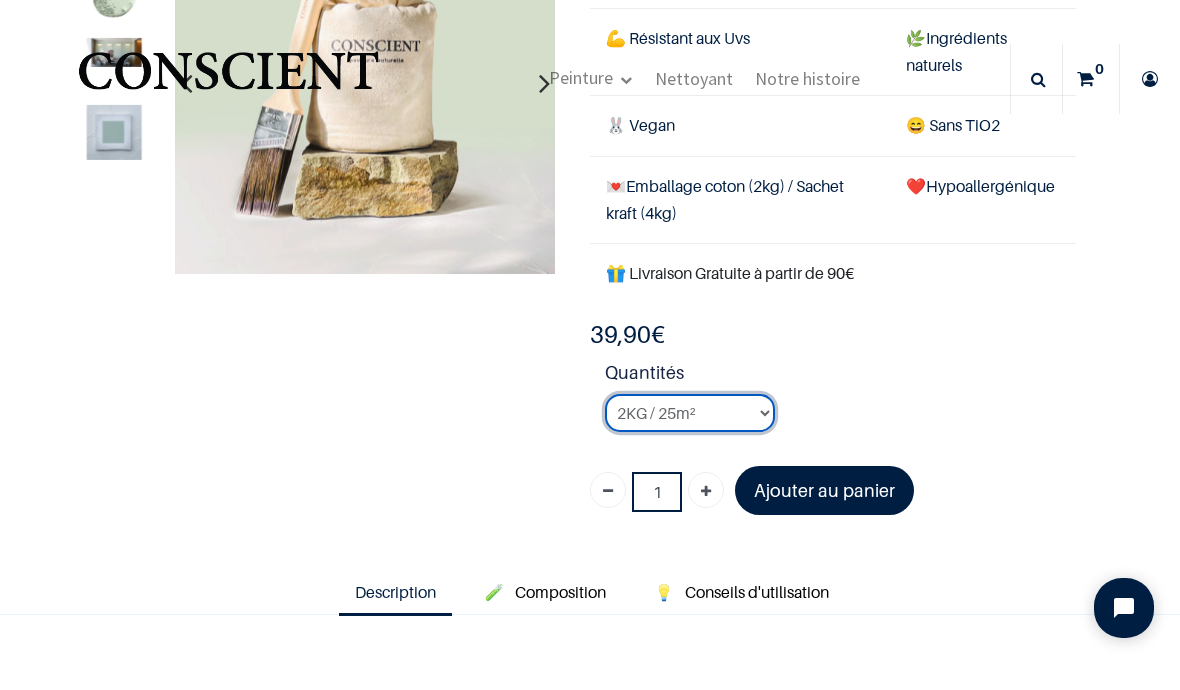 scroll, scrollTop: 189, scrollLeft: 0, axis: vertical 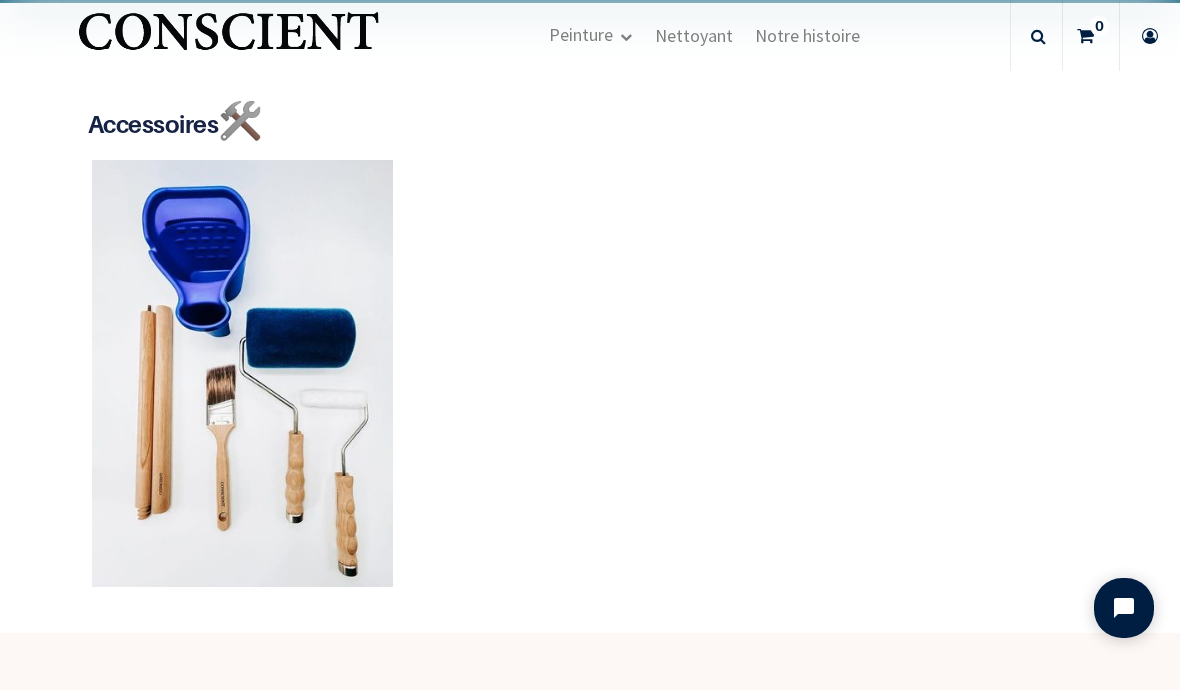 click at bounding box center [242, 373] 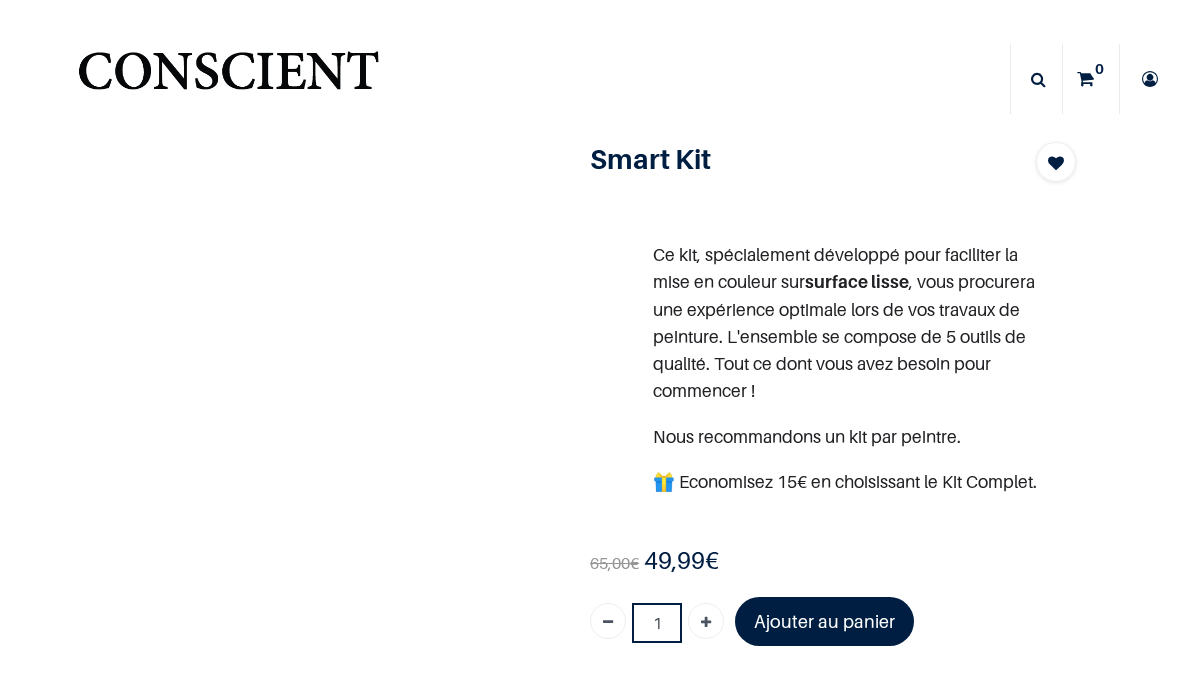 scroll, scrollTop: 0, scrollLeft: 0, axis: both 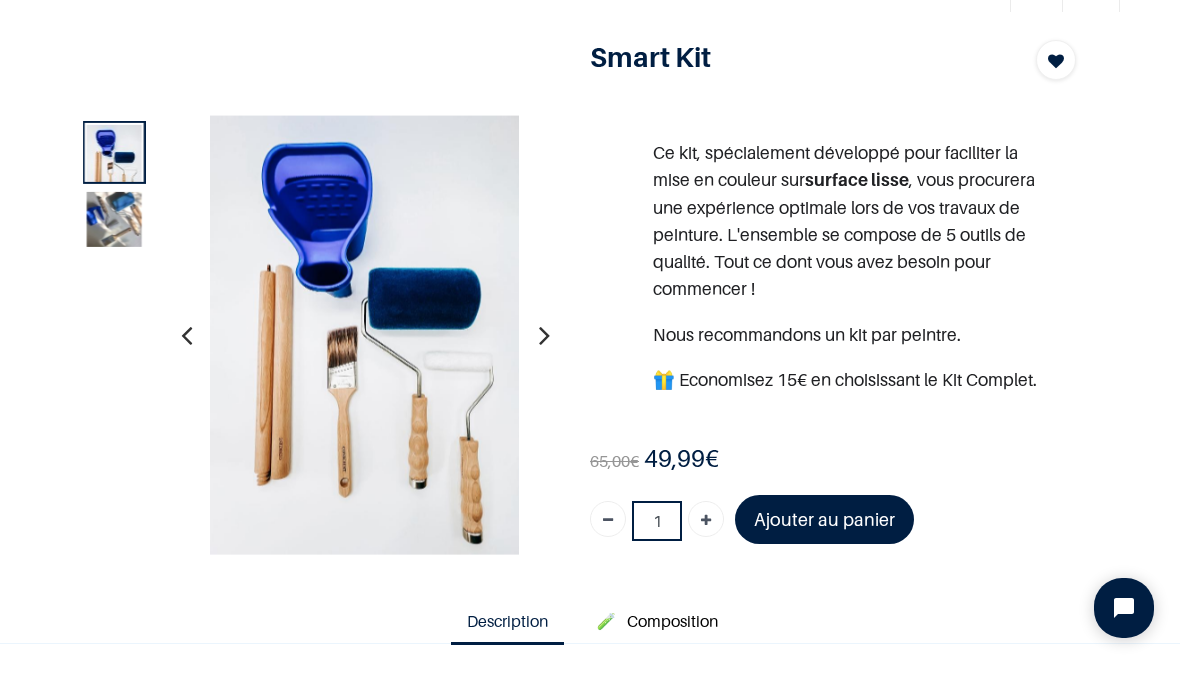 click on "Ajouter au panier" at bounding box center [824, 519] 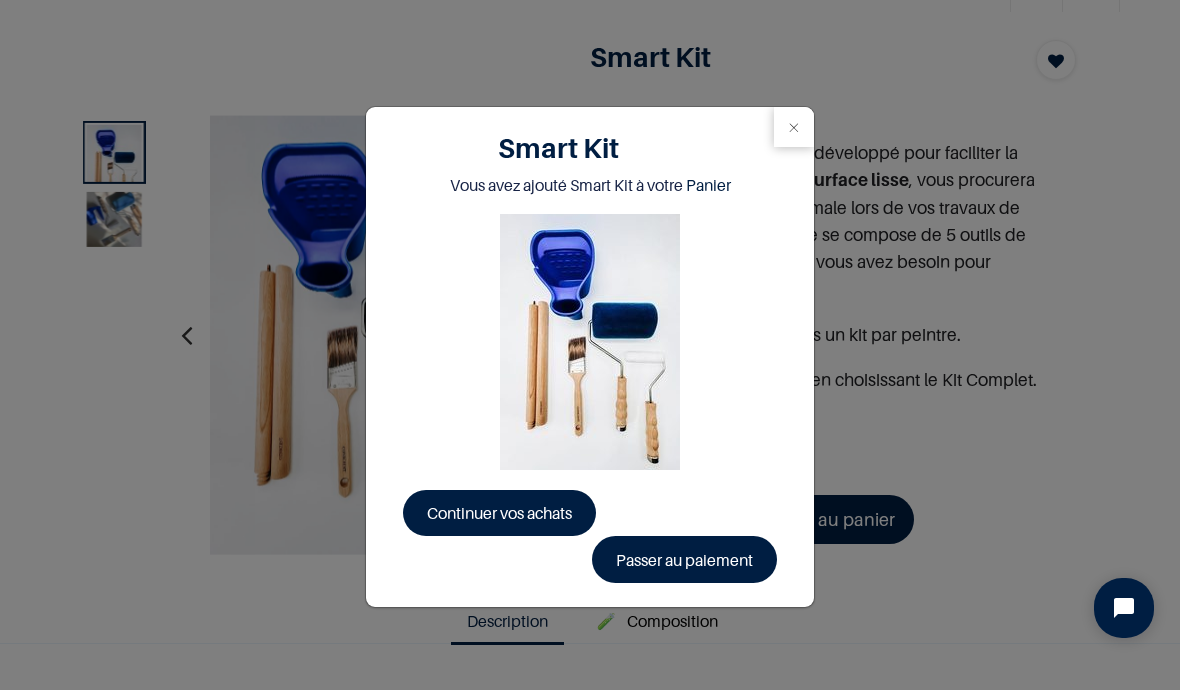 click on "Continuer vos achats" at bounding box center [499, 513] 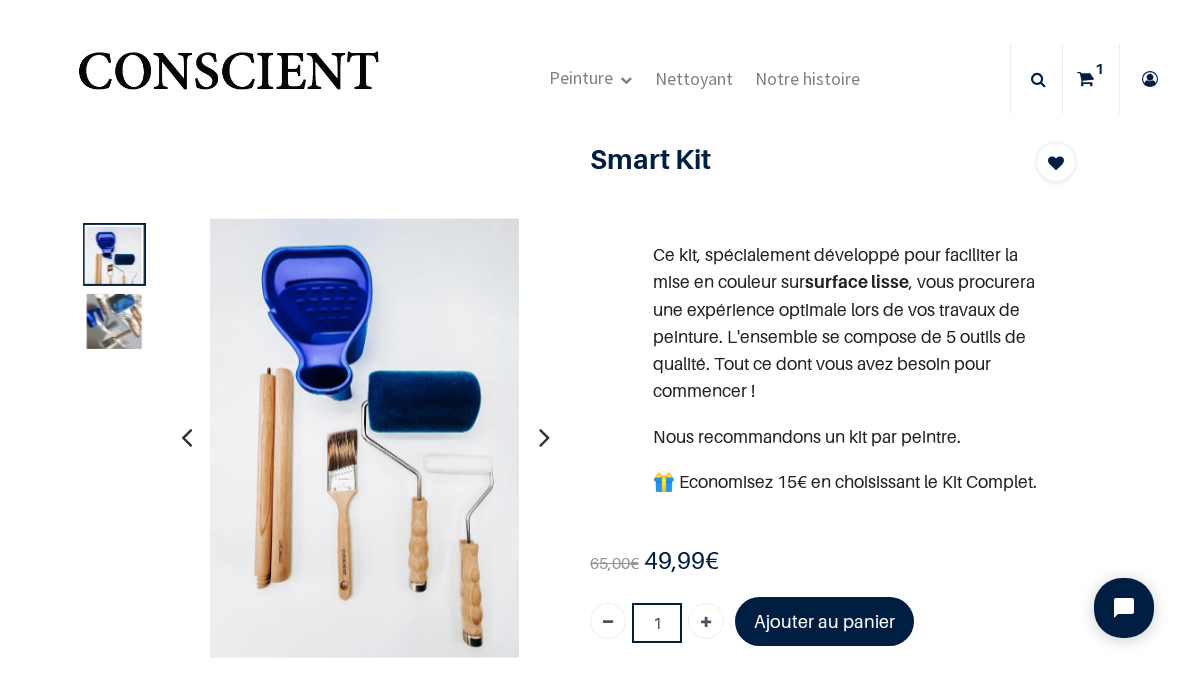 scroll, scrollTop: -10, scrollLeft: 0, axis: vertical 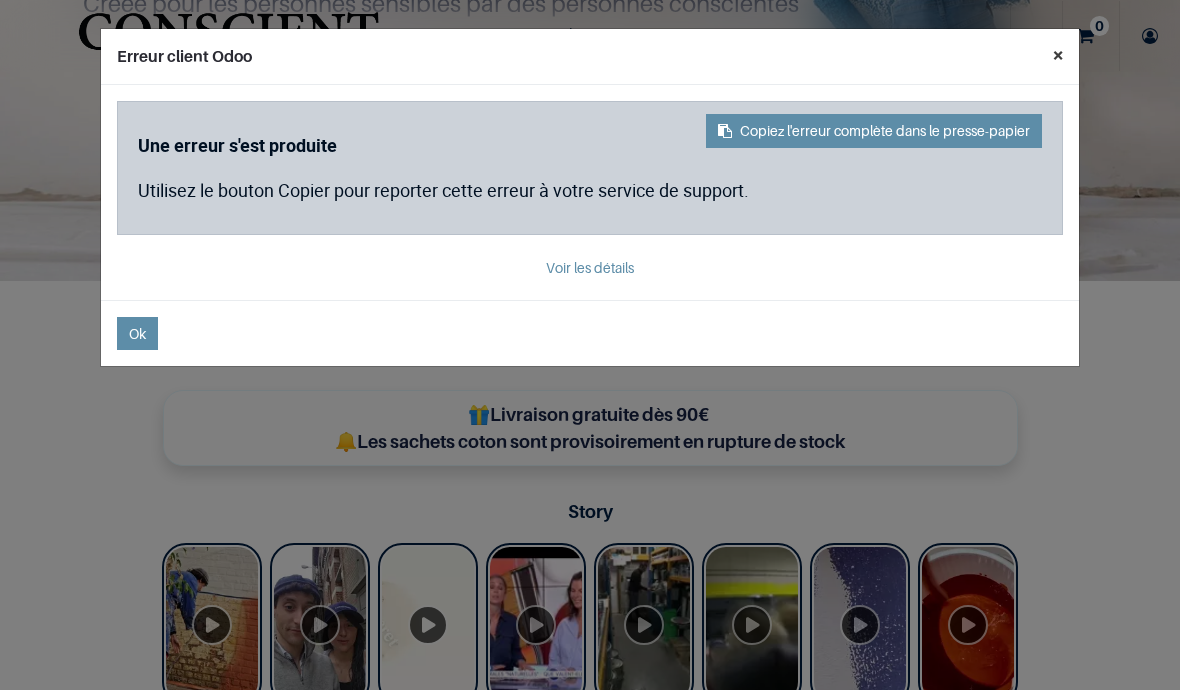 click on "×" at bounding box center (1058, 55) 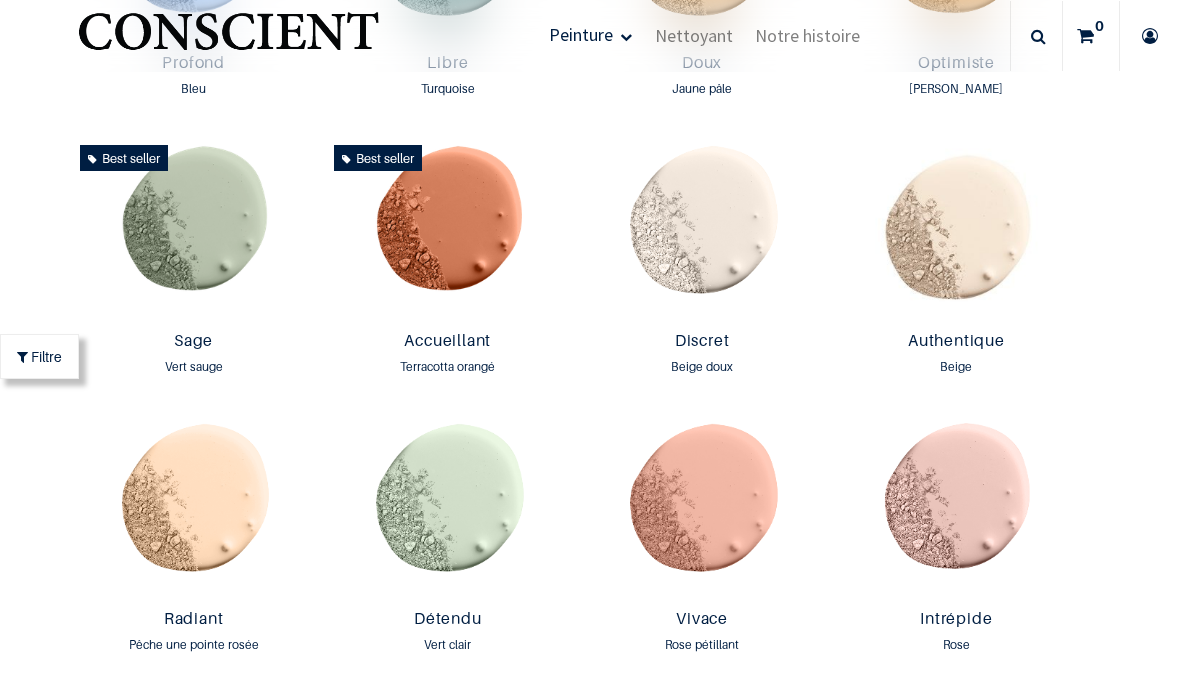 scroll, scrollTop: 1549, scrollLeft: 0, axis: vertical 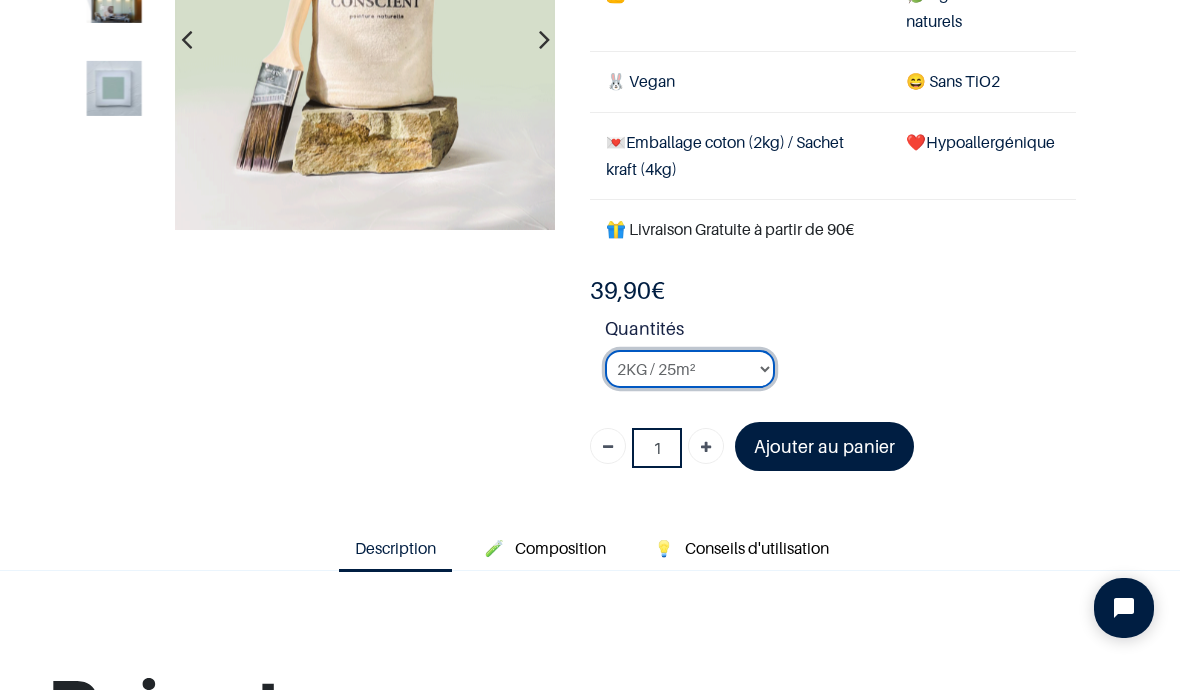 click on "2KG / 25m²
4KG / 50m²
8KG / 100m²
Testeur" at bounding box center (690, 369) 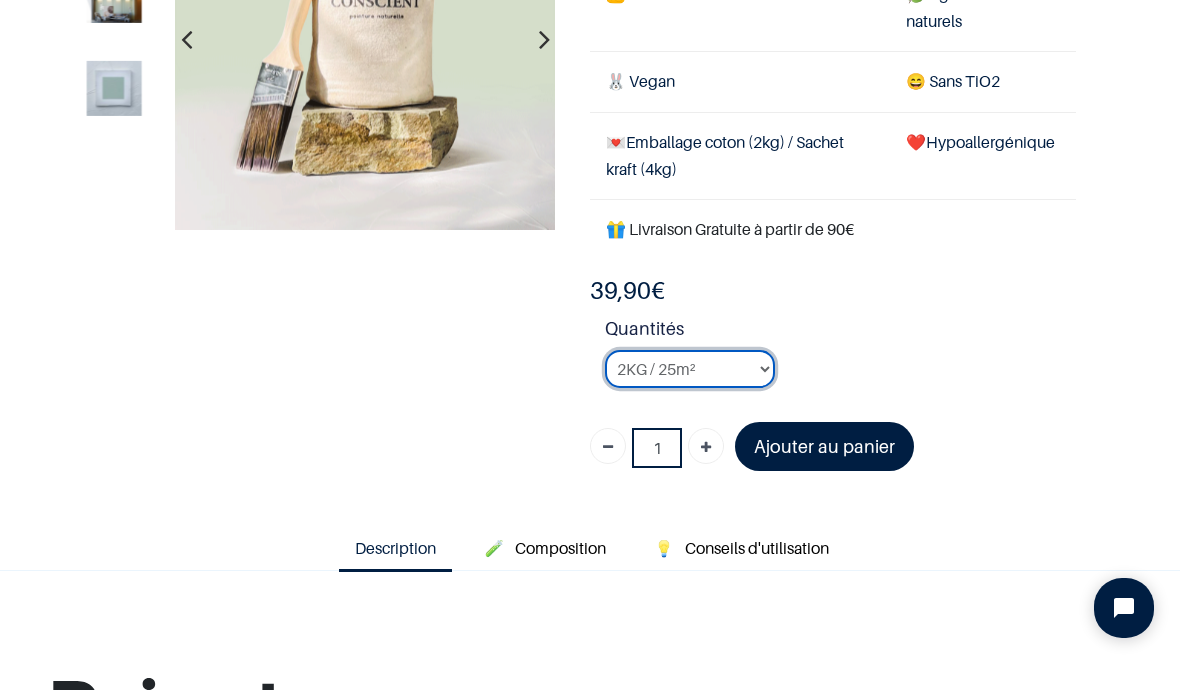 select on "102" 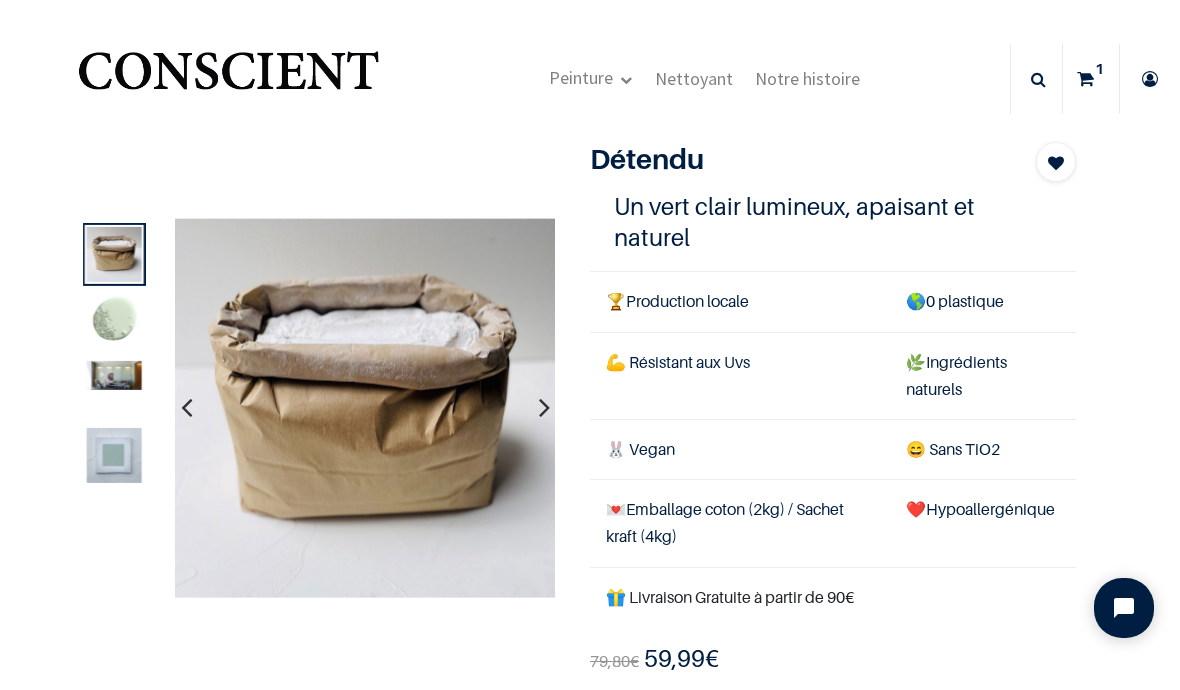 scroll, scrollTop: 0, scrollLeft: 0, axis: both 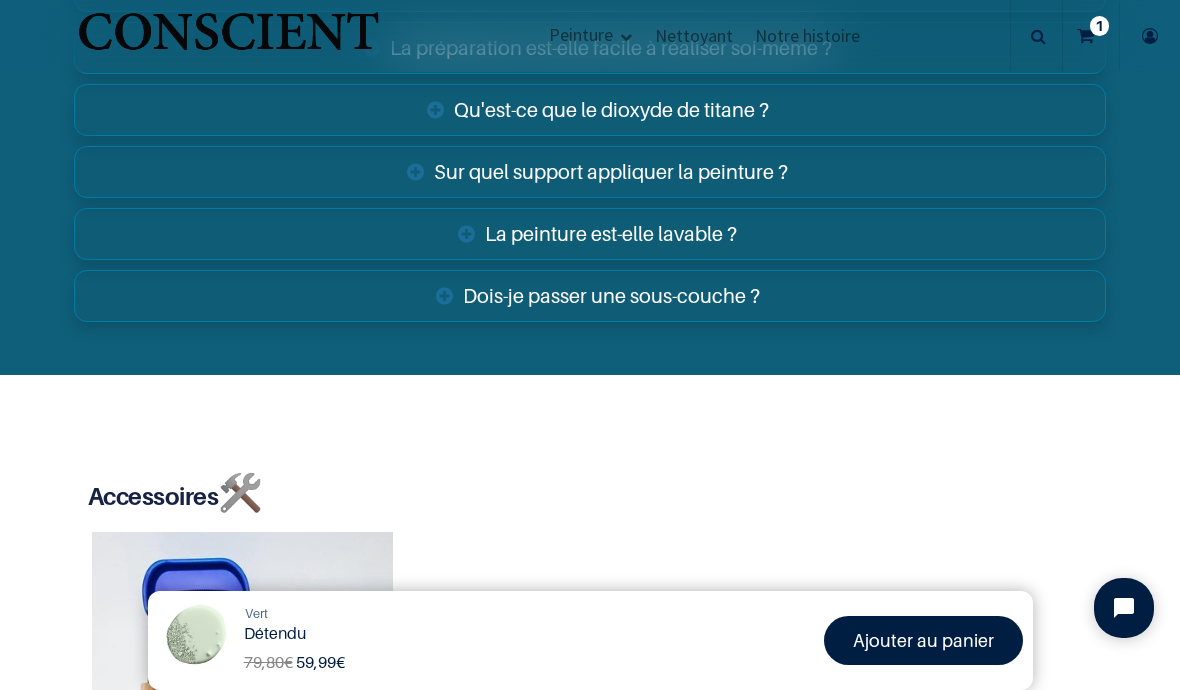 click on "La peinture est-elle lavable ?" at bounding box center [590, 234] 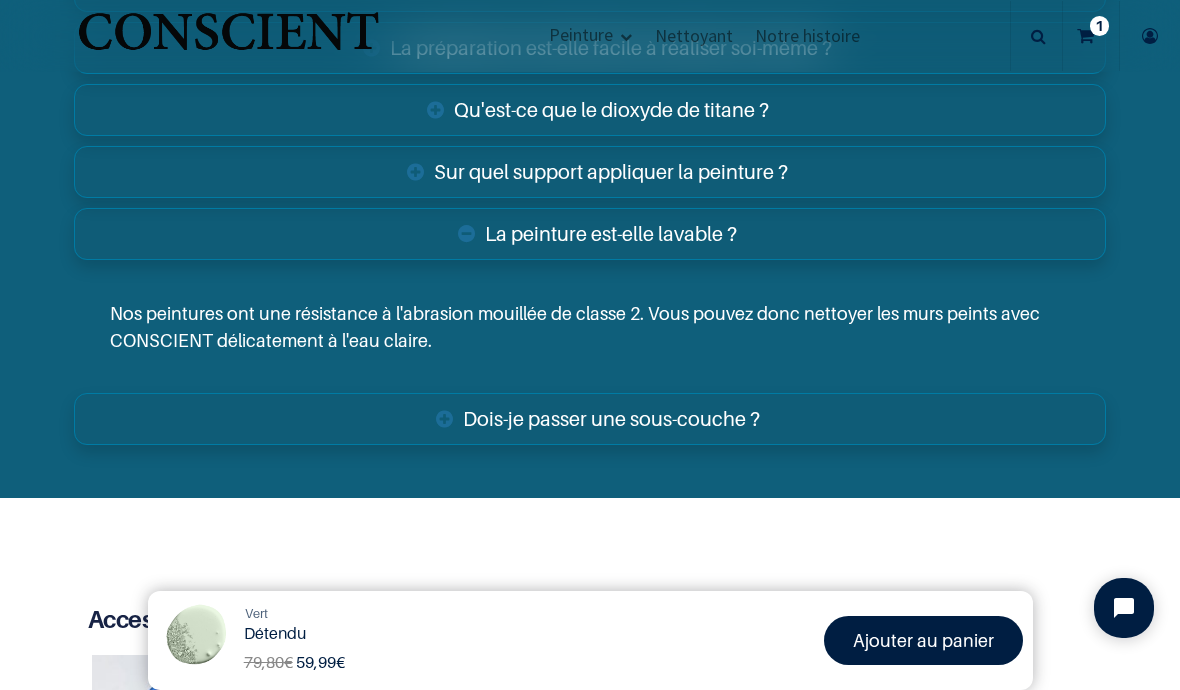 click on "Dois-je passer une sous-couche ?" at bounding box center (590, 419) 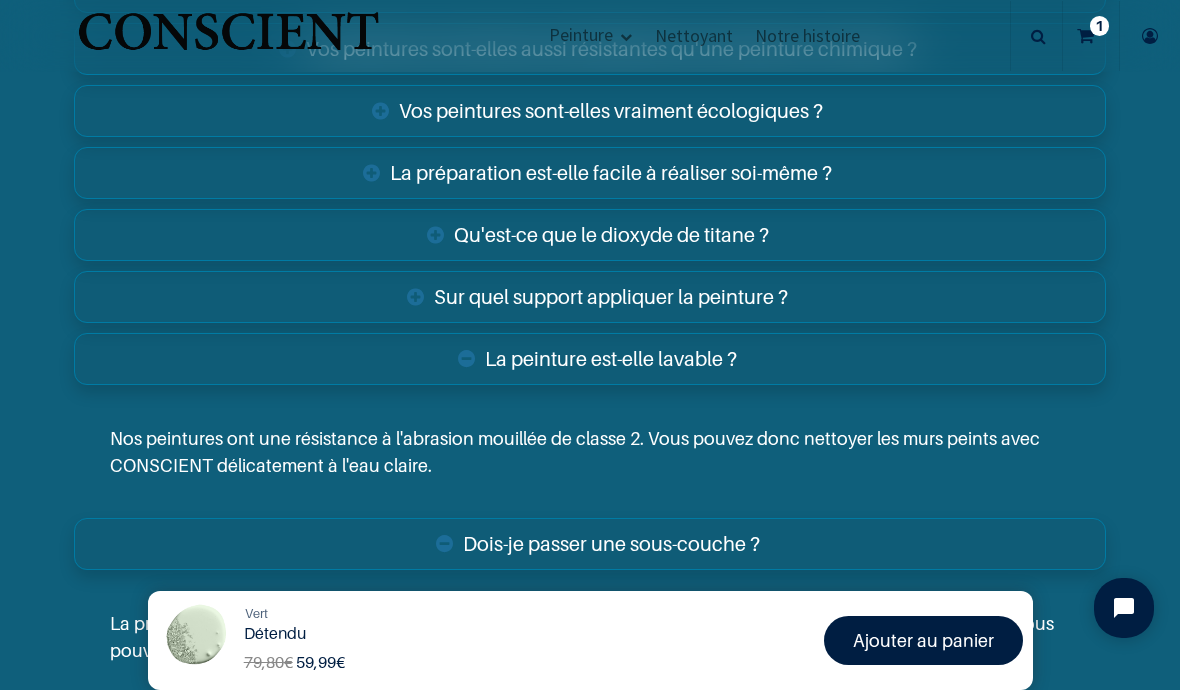 scroll, scrollTop: 3302, scrollLeft: 0, axis: vertical 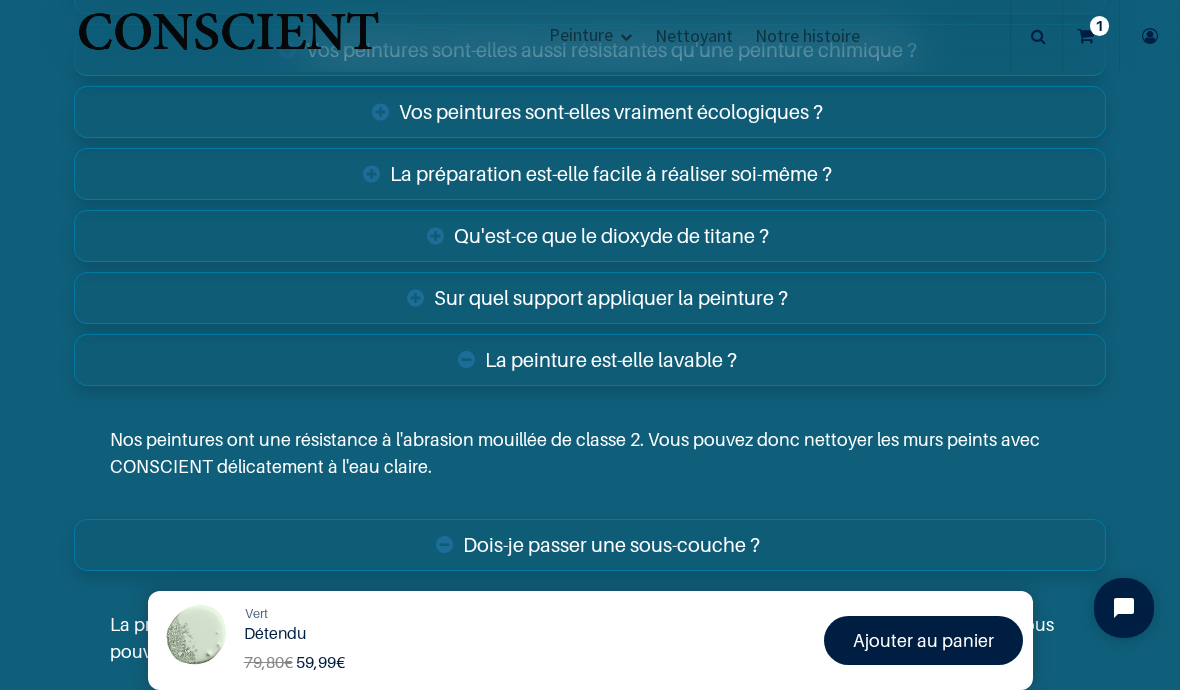 click on "Sur quel support appliquer la peinture ?" at bounding box center (590, 298) 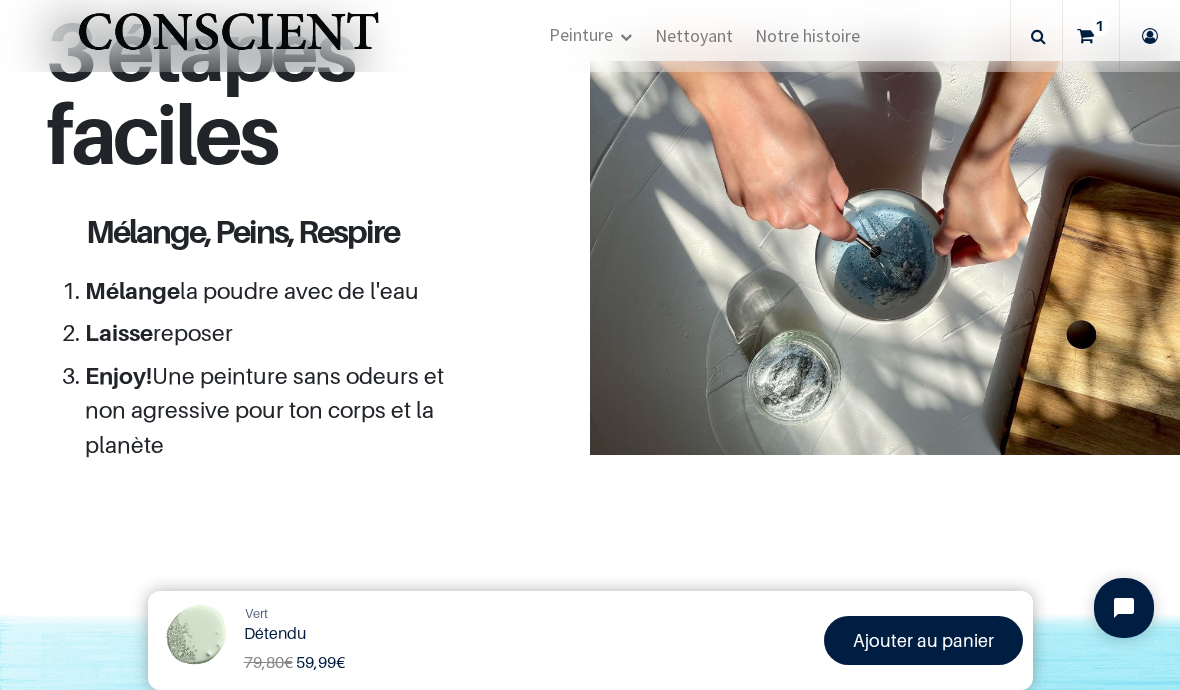 scroll, scrollTop: 1792, scrollLeft: 0, axis: vertical 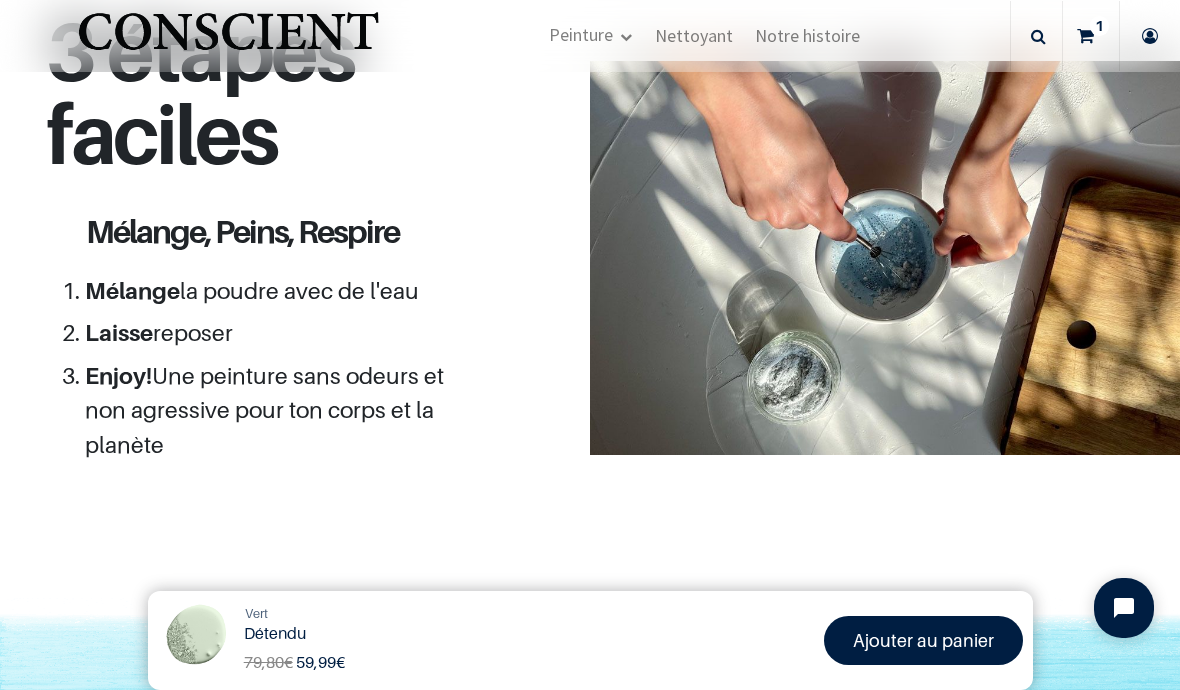 click at bounding box center (1085, 36) 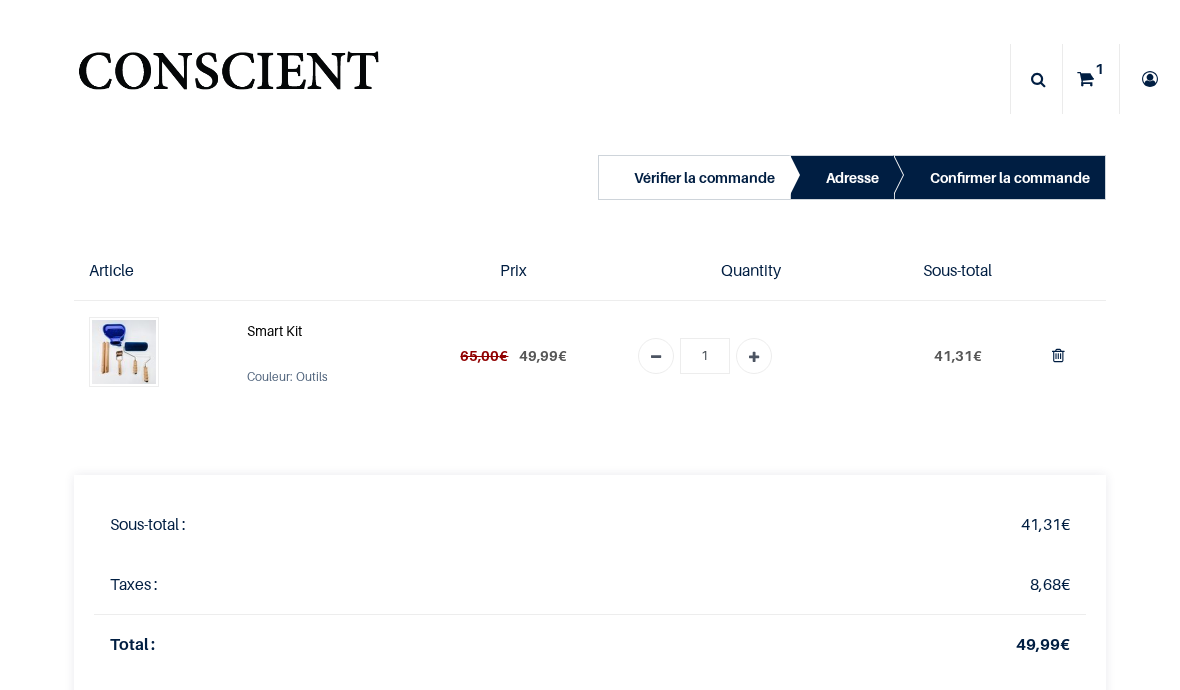 scroll, scrollTop: 0, scrollLeft: 0, axis: both 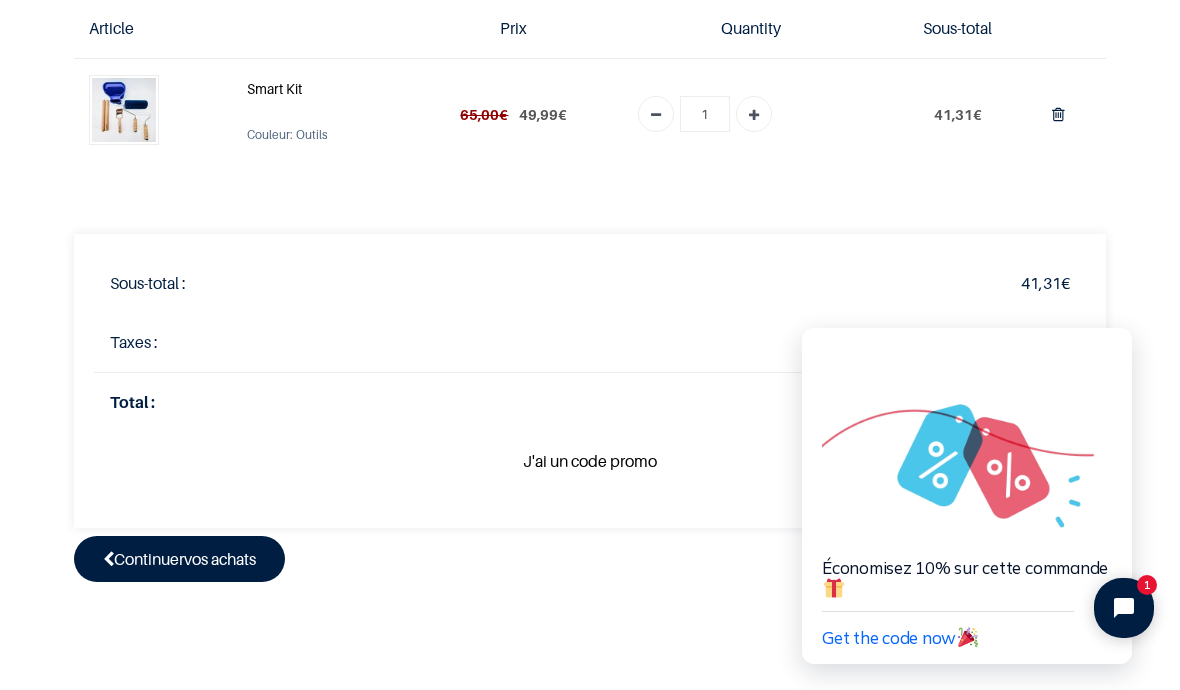 click on "vos achats" at bounding box center (220, 559) 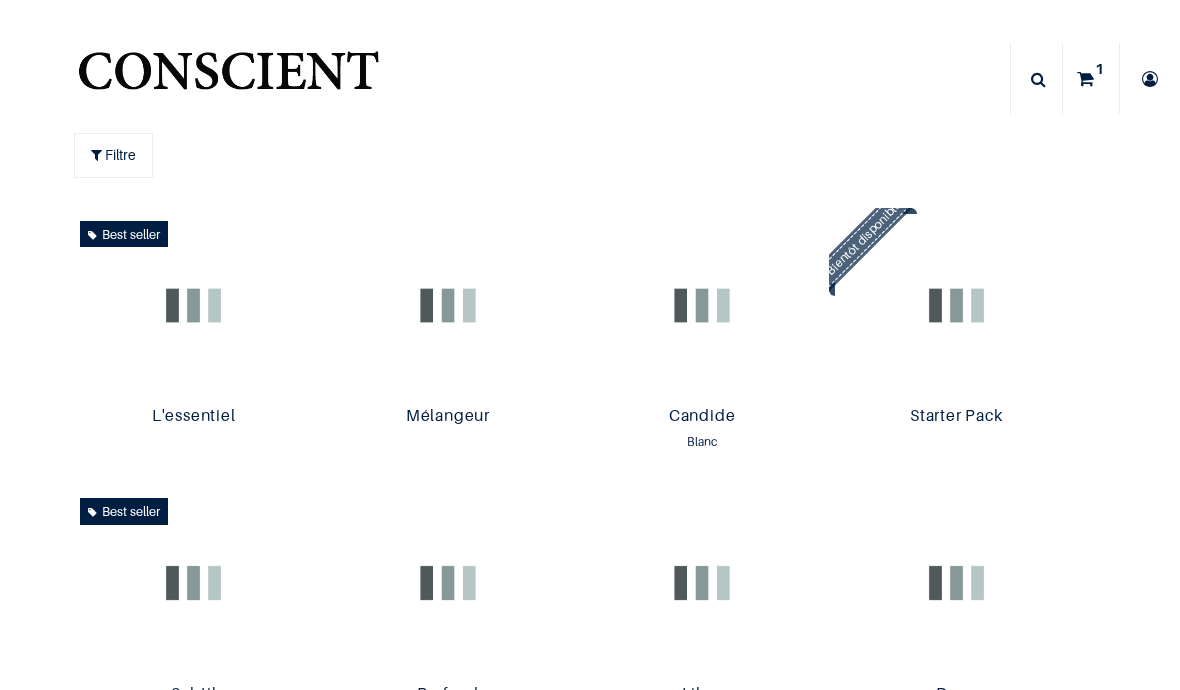 scroll, scrollTop: 0, scrollLeft: 0, axis: both 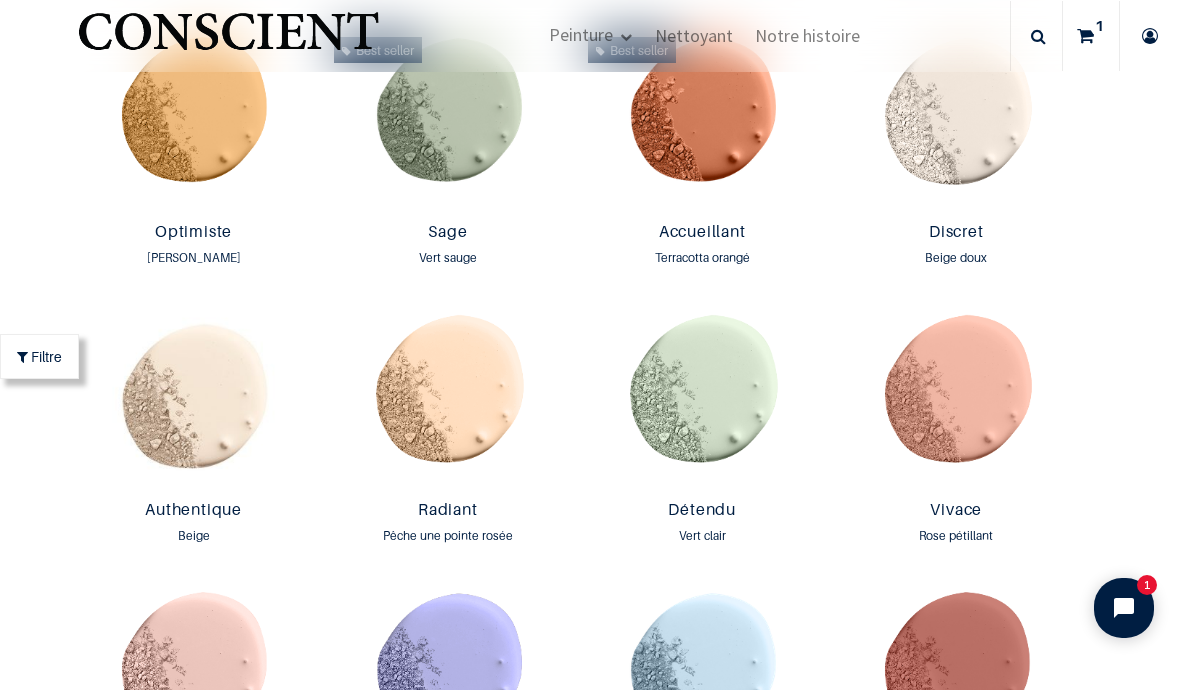 click at bounding box center (702, 399) 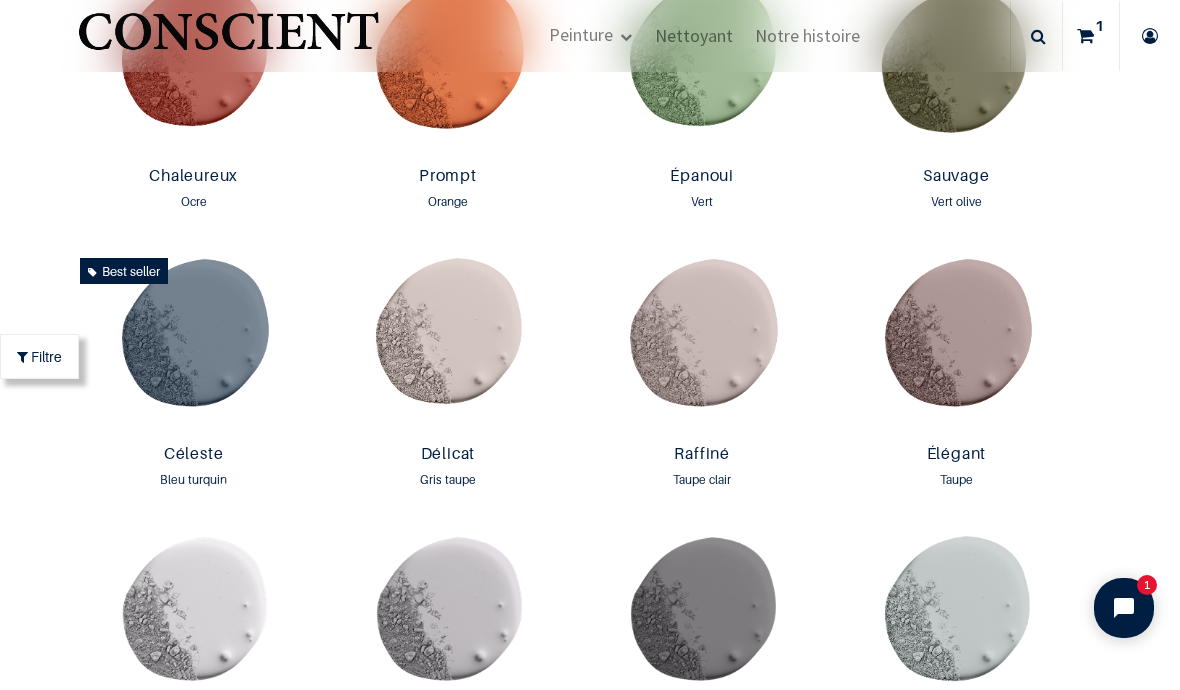 scroll, scrollTop: 1458, scrollLeft: 0, axis: vertical 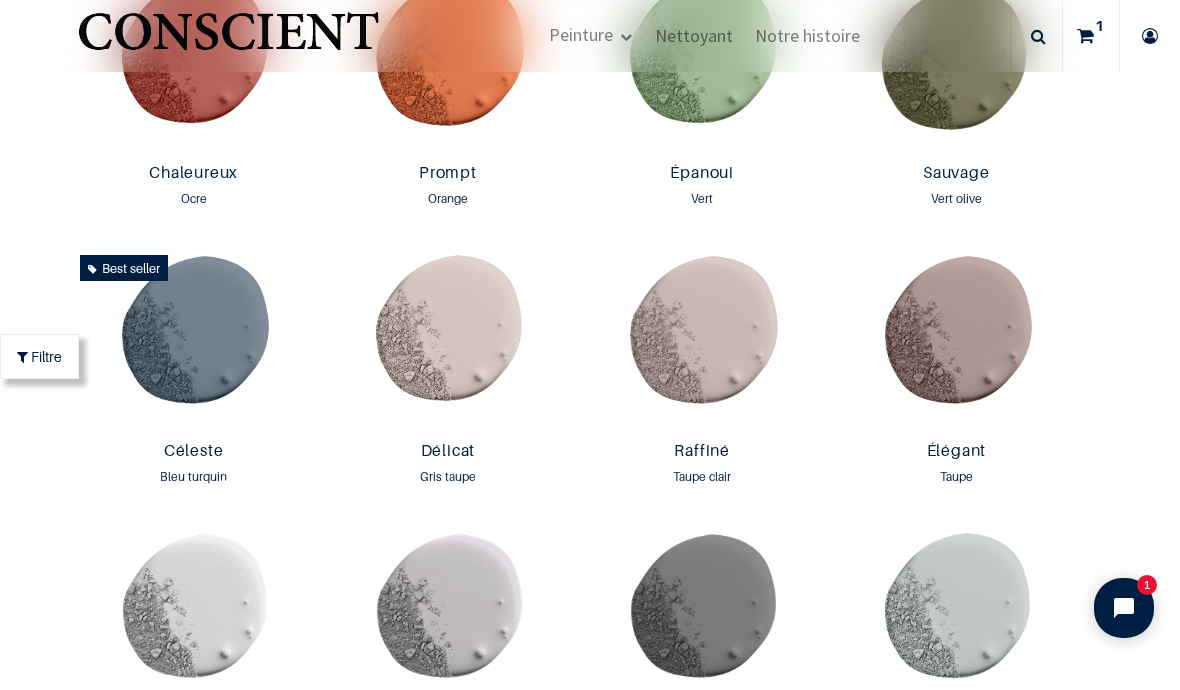 click at bounding box center [194, 618] 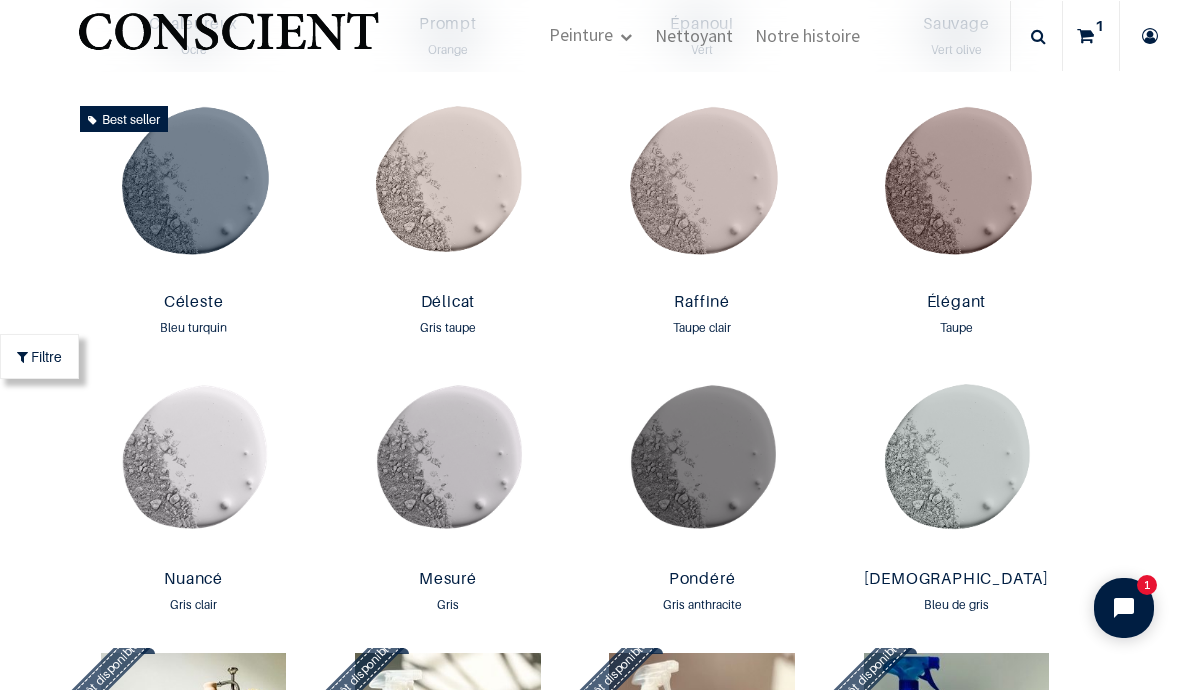 scroll, scrollTop: 1611, scrollLeft: 0, axis: vertical 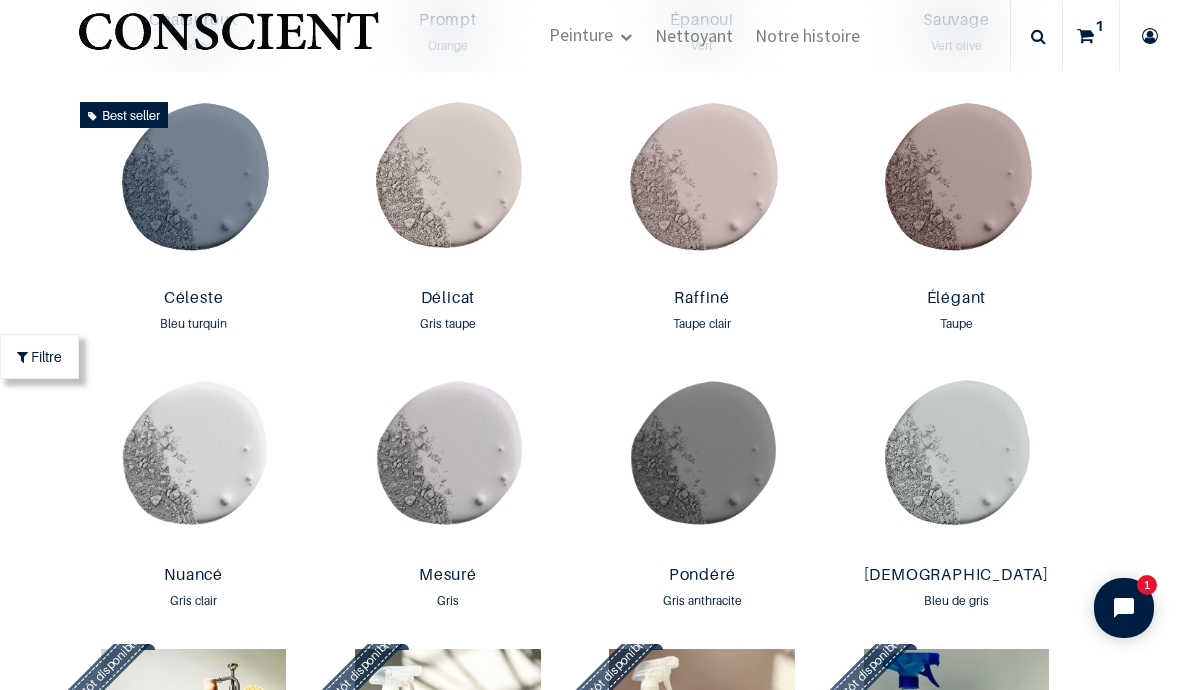click at bounding box center [956, 465] 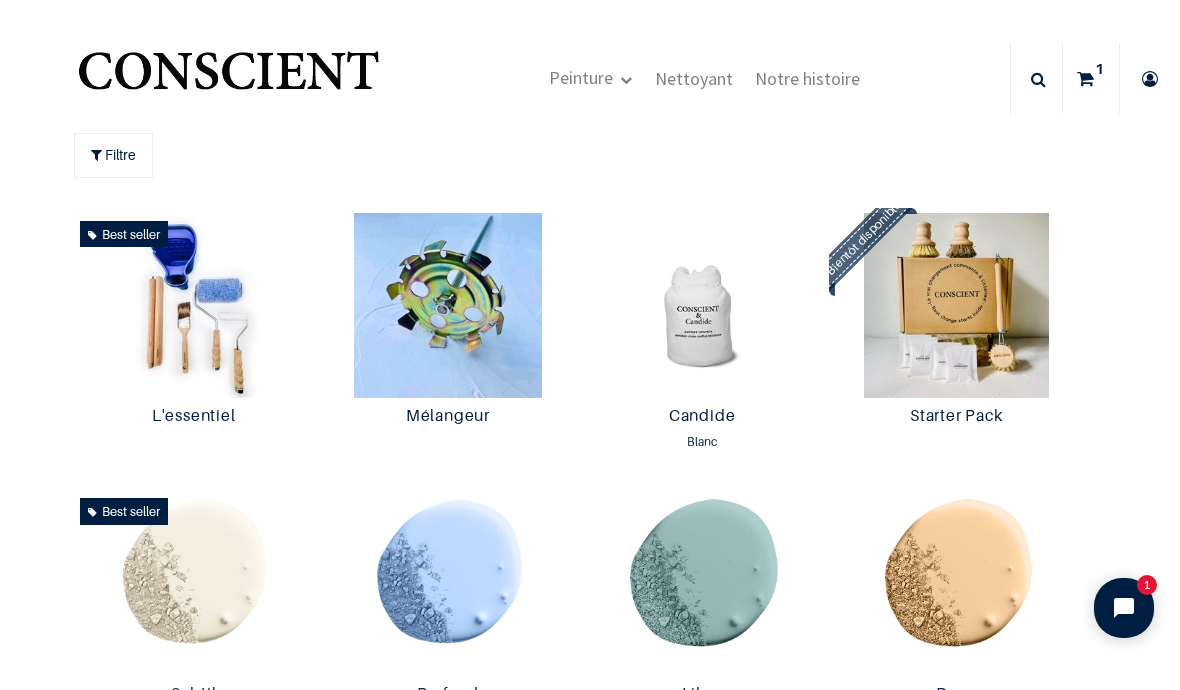 scroll, scrollTop: 0, scrollLeft: 0, axis: both 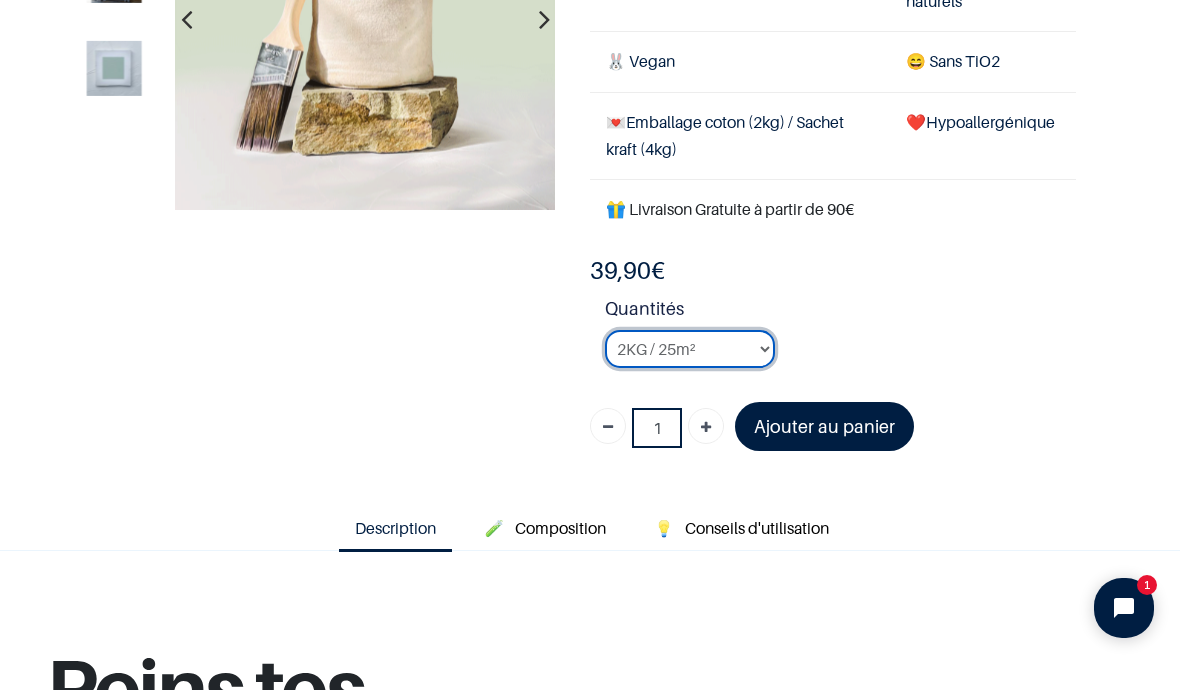 click on "2KG / 25m²
4KG / 50m²
8KG / 100m²
Testeur" at bounding box center (690, 349) 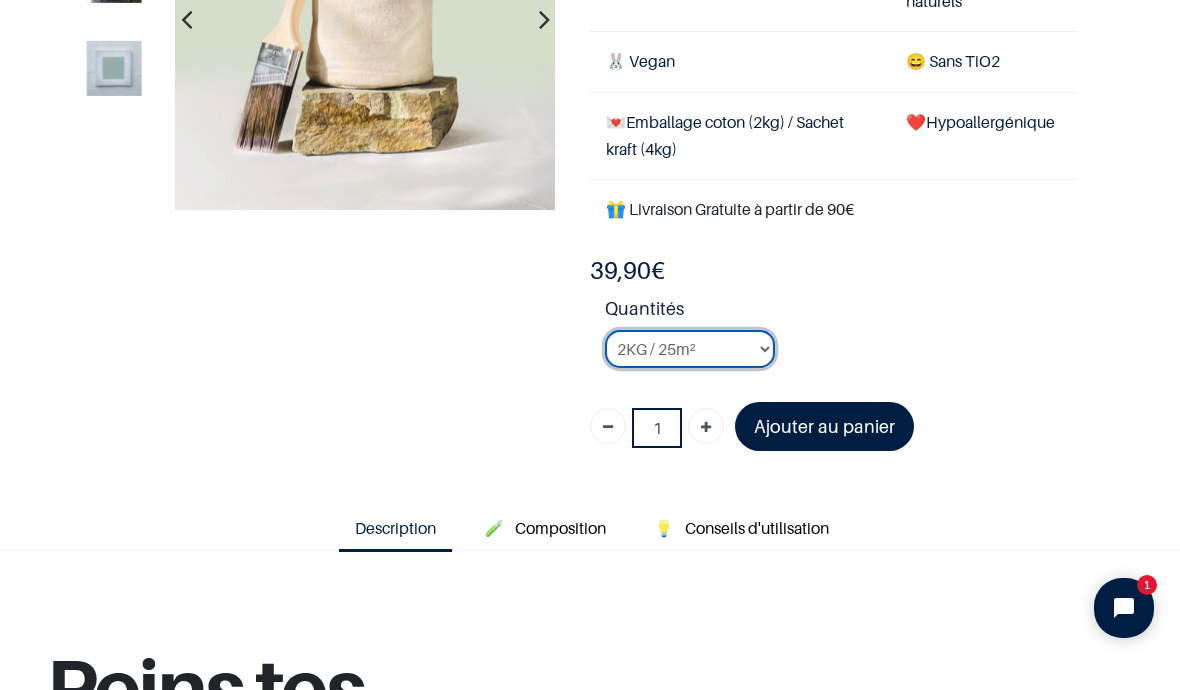 select on "102" 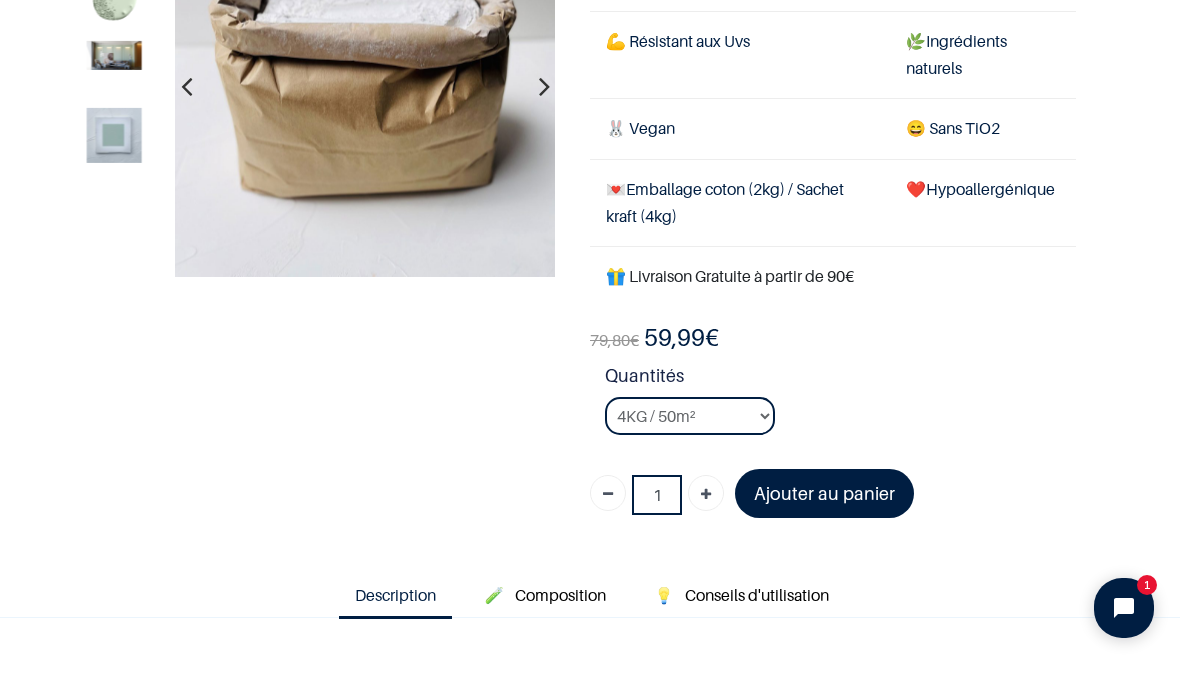 scroll, scrollTop: 203, scrollLeft: 0, axis: vertical 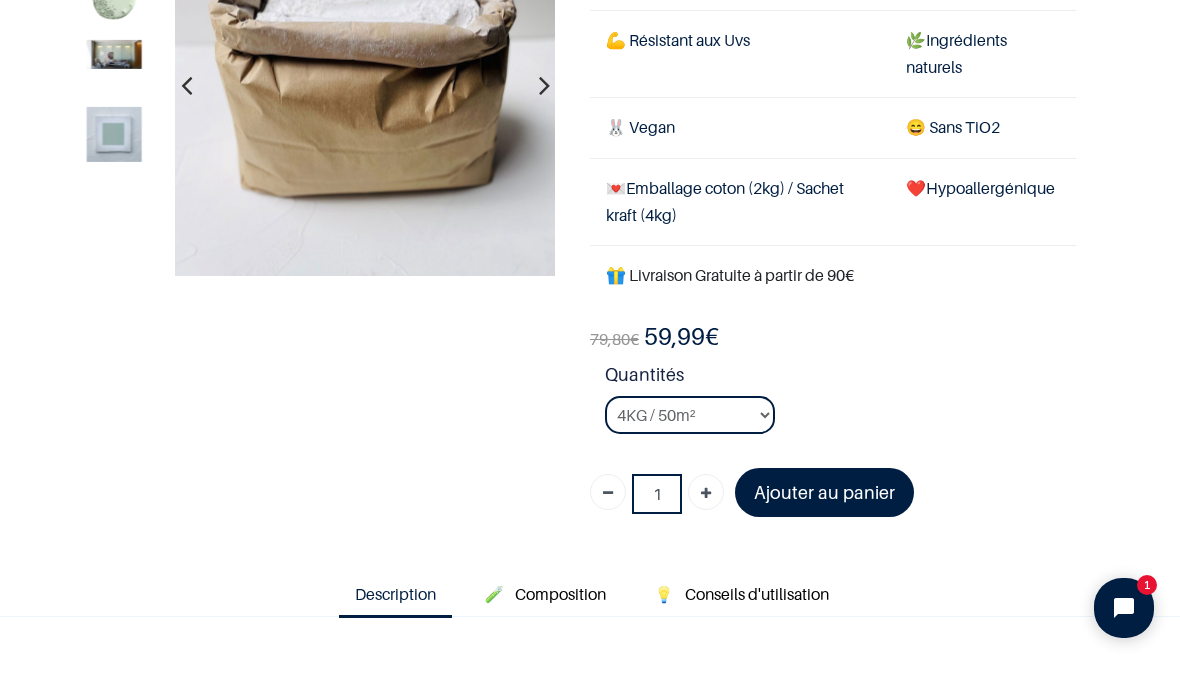 click on "💡
Conseils d'utilisation" at bounding box center [741, 595] 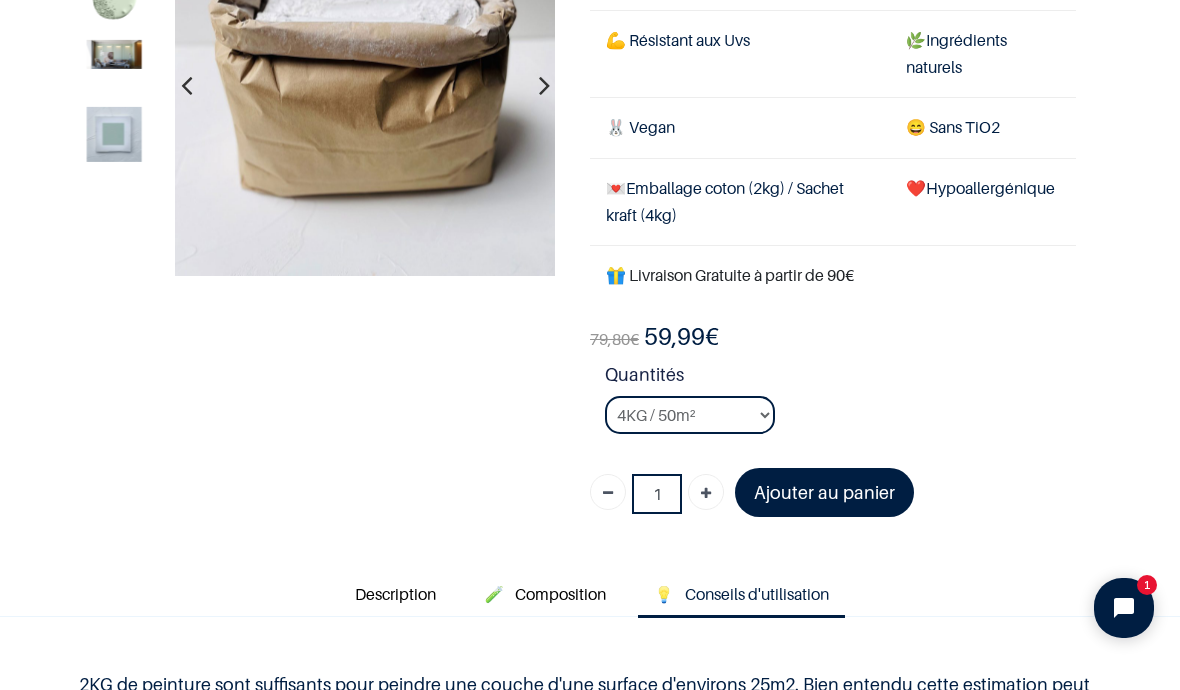 click on "Ajouter au panier" at bounding box center (824, 492) 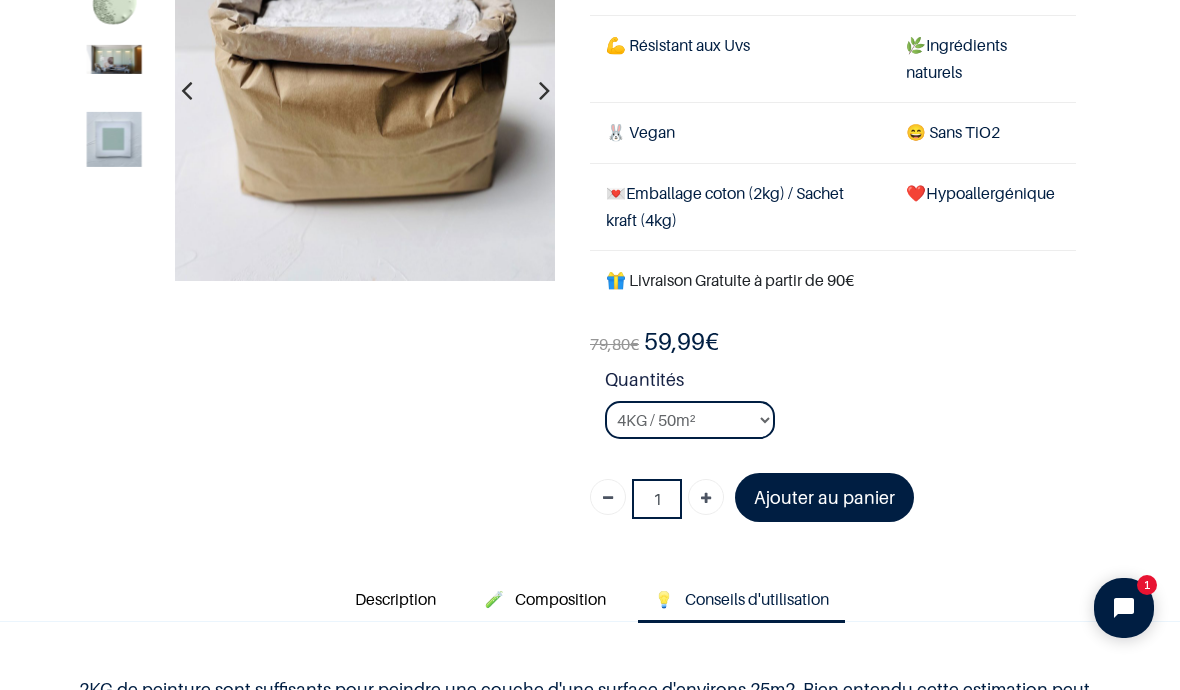 click on "Ajouter au panier" at bounding box center [824, 497] 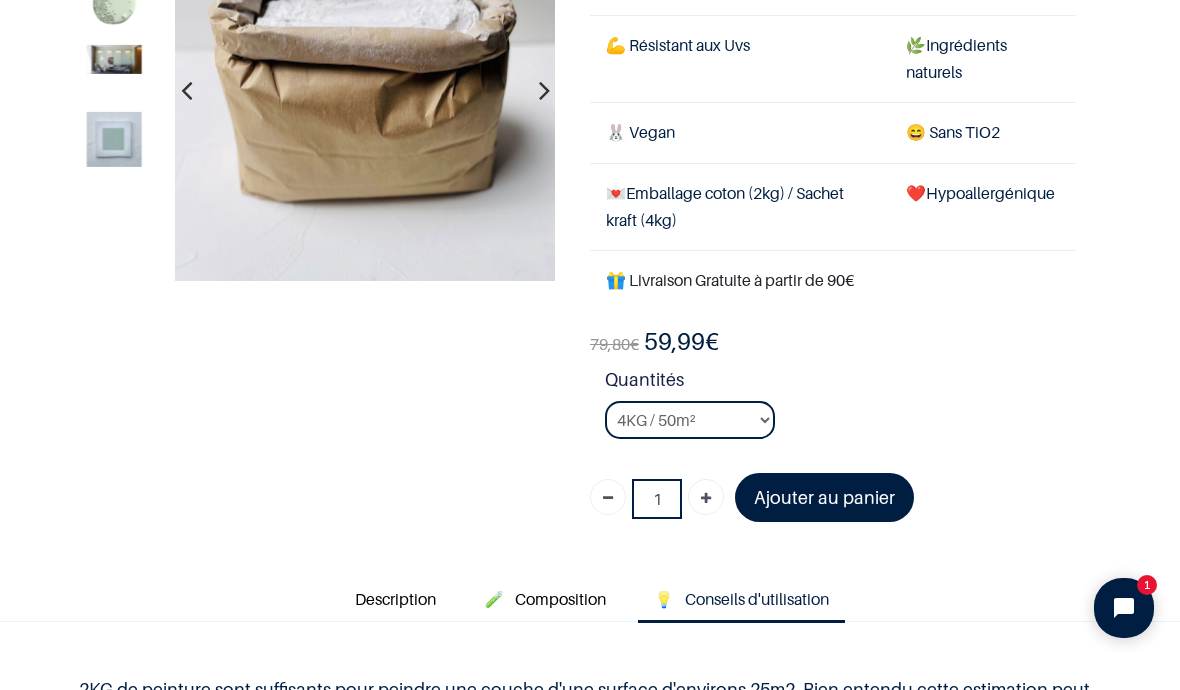 click on "Ajouter au panier" at bounding box center (824, 497) 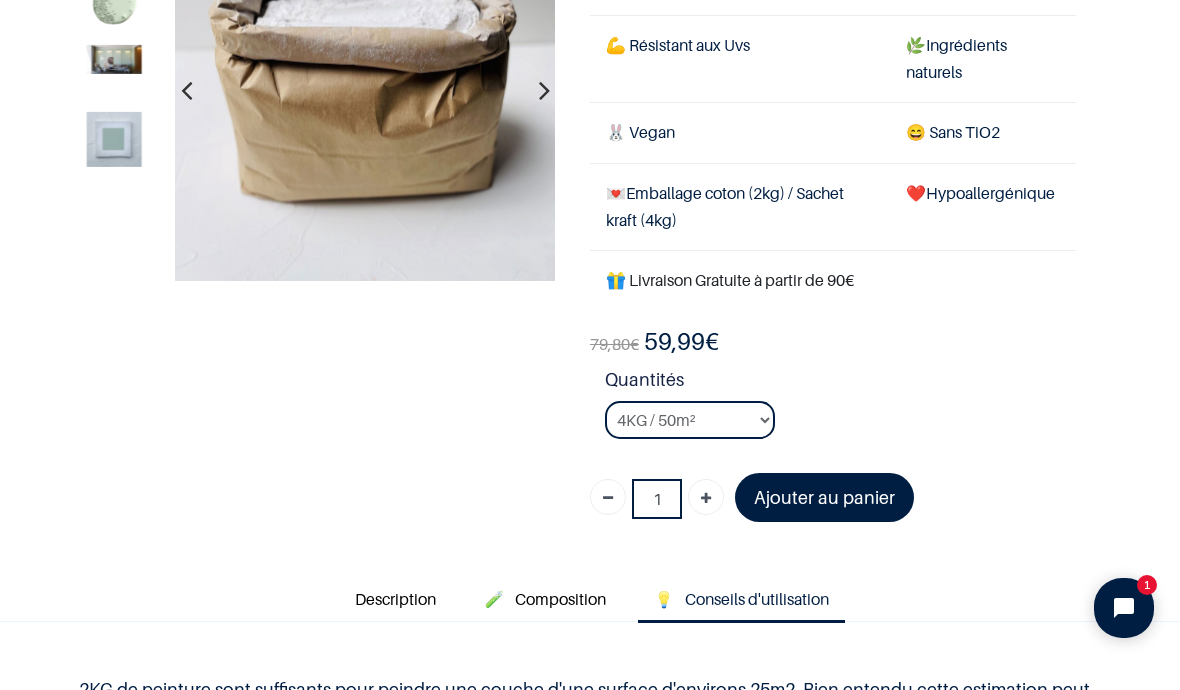 click on "Ajouter au panier" at bounding box center [824, 497] 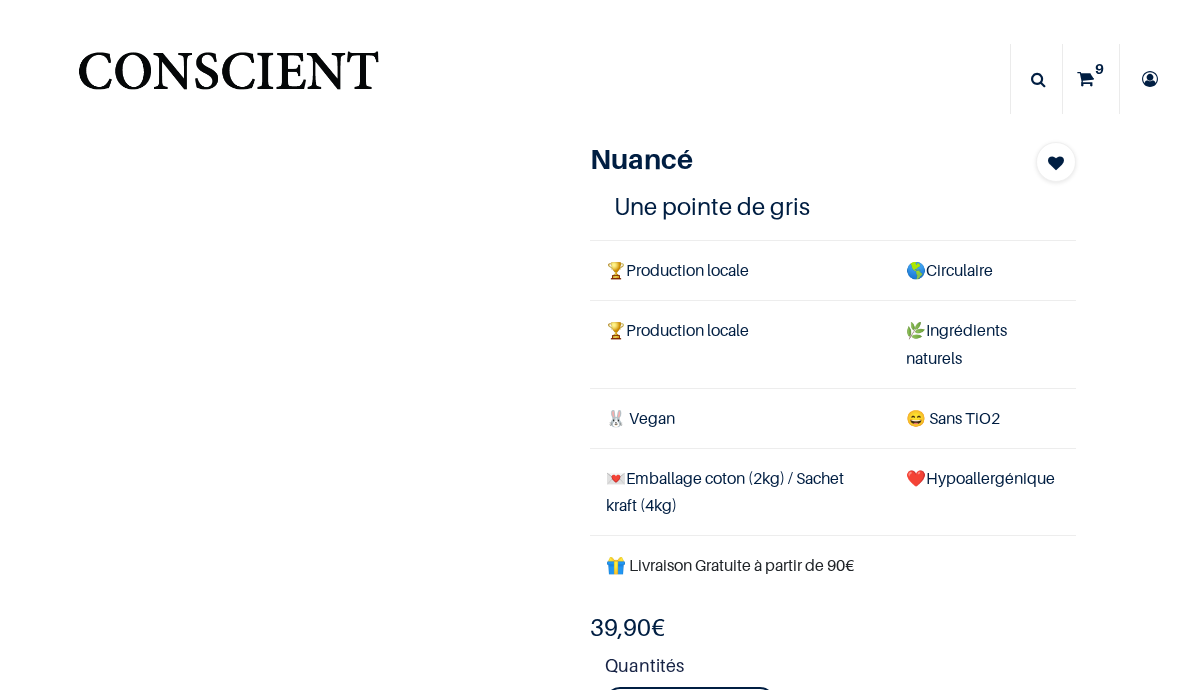 scroll, scrollTop: 0, scrollLeft: 0, axis: both 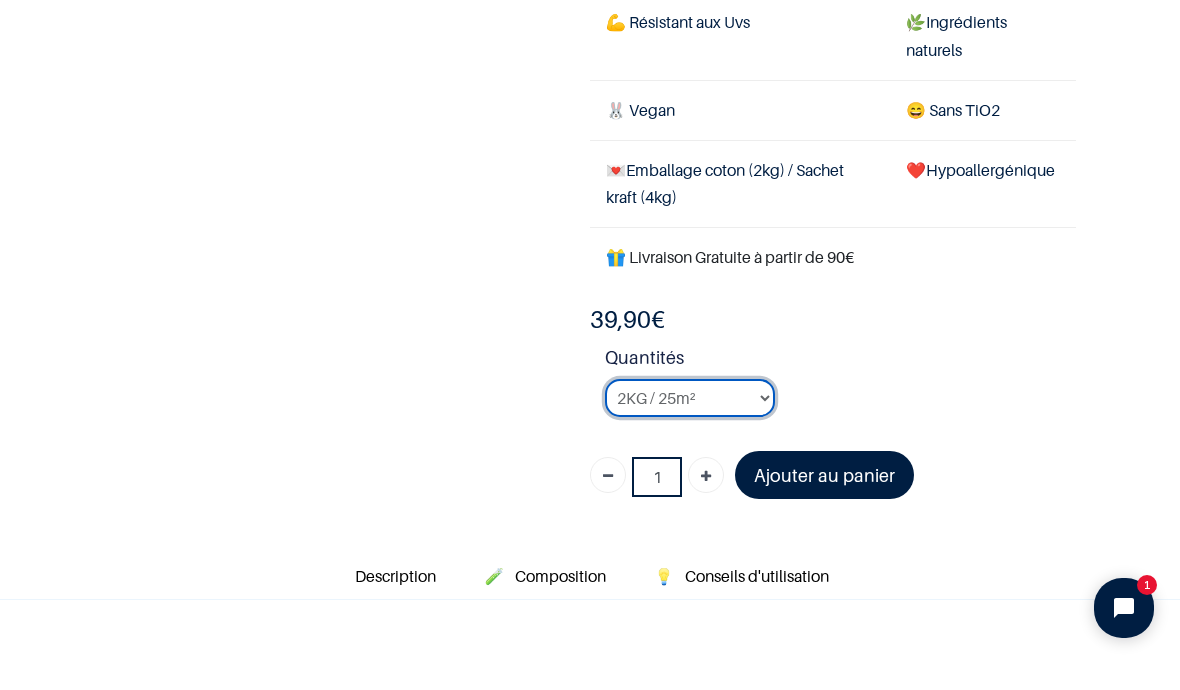 click on "2KG / 25m²
4KG / 50m²
8KG / 100m²
Testeur" at bounding box center (690, 398) 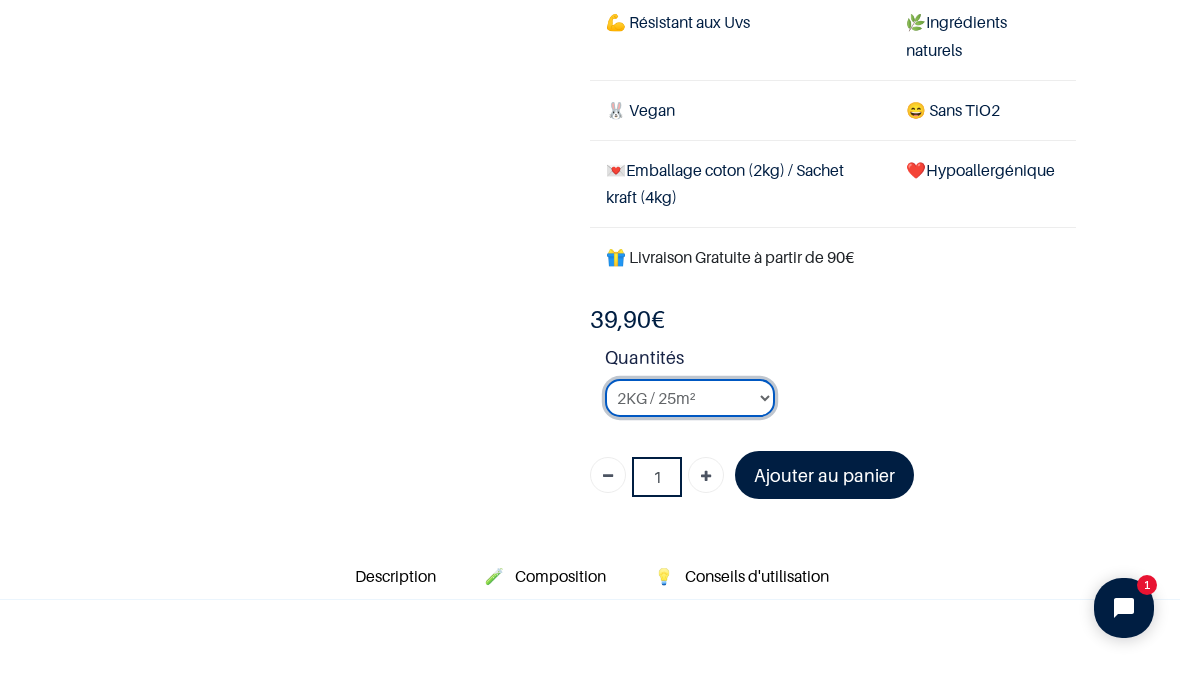 select on "82" 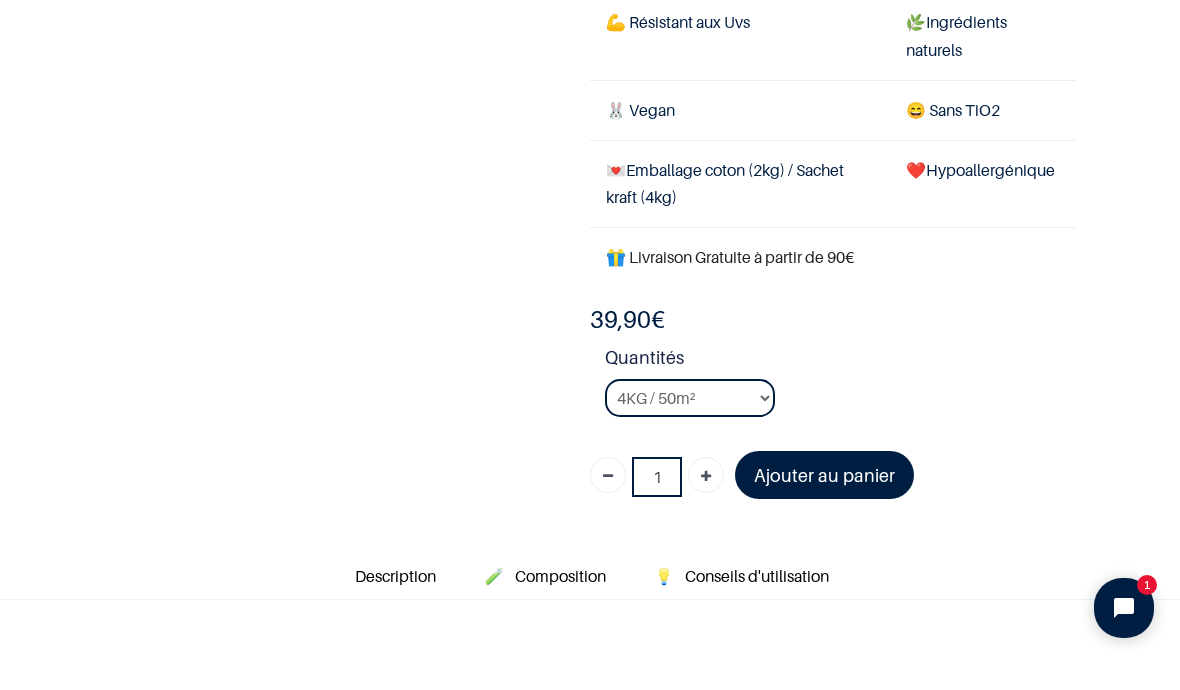 click on "Ajouter au panier" at bounding box center [824, 475] 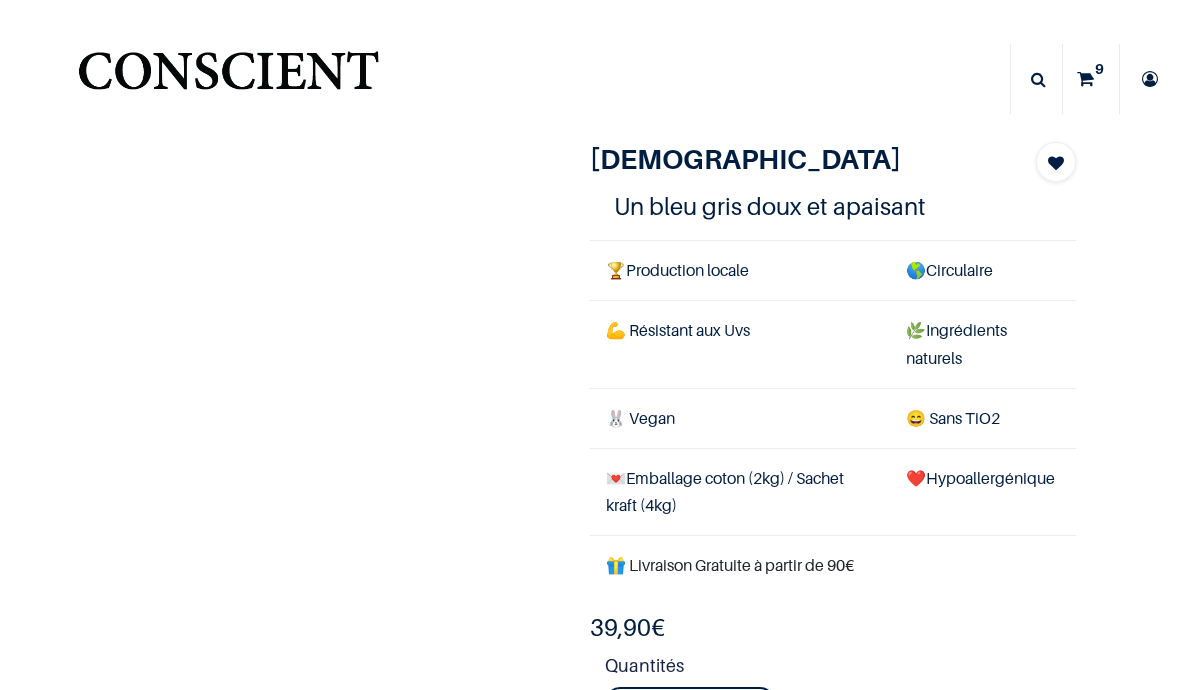 scroll, scrollTop: 0, scrollLeft: 0, axis: both 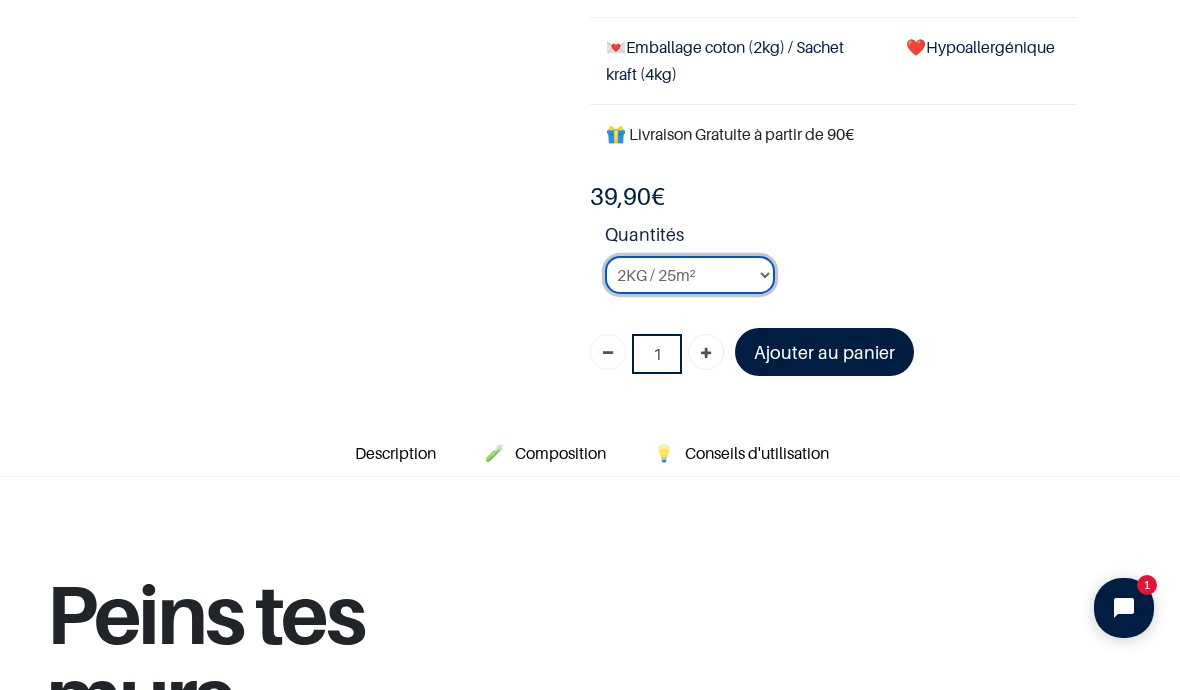 click on "2KG / 25m²
4KG / 50m²
8KG / 100m²
Testeur" at bounding box center (690, 275) 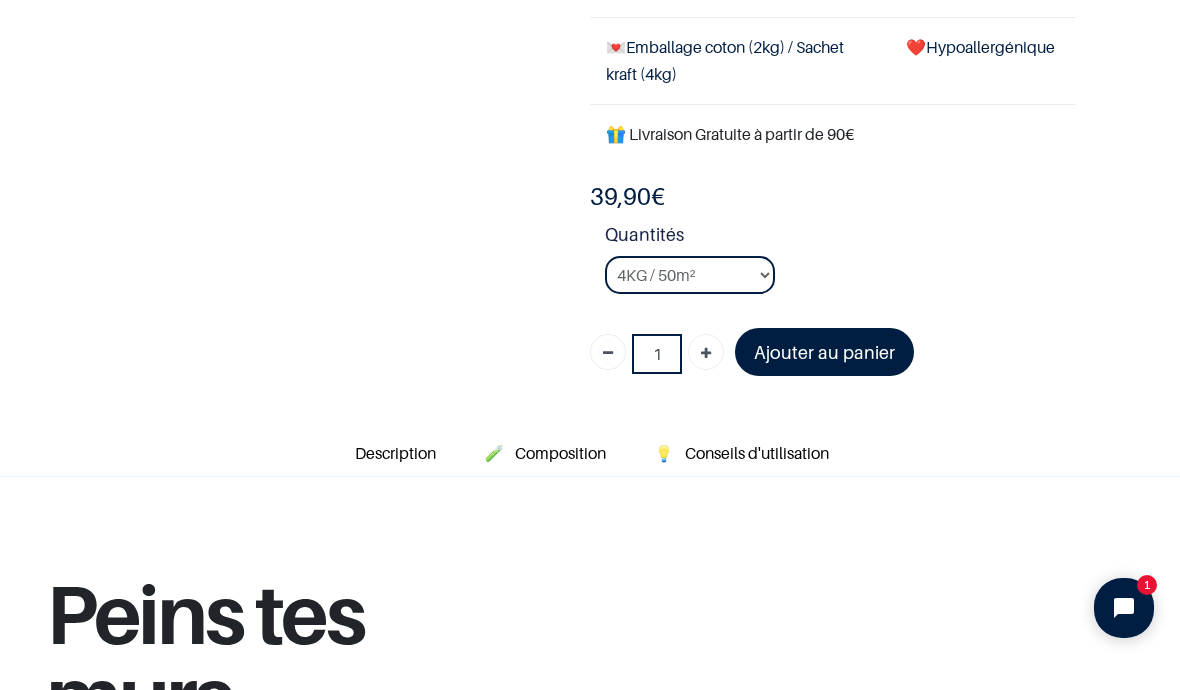 click on "Ajouter au panier" at bounding box center (824, 352) 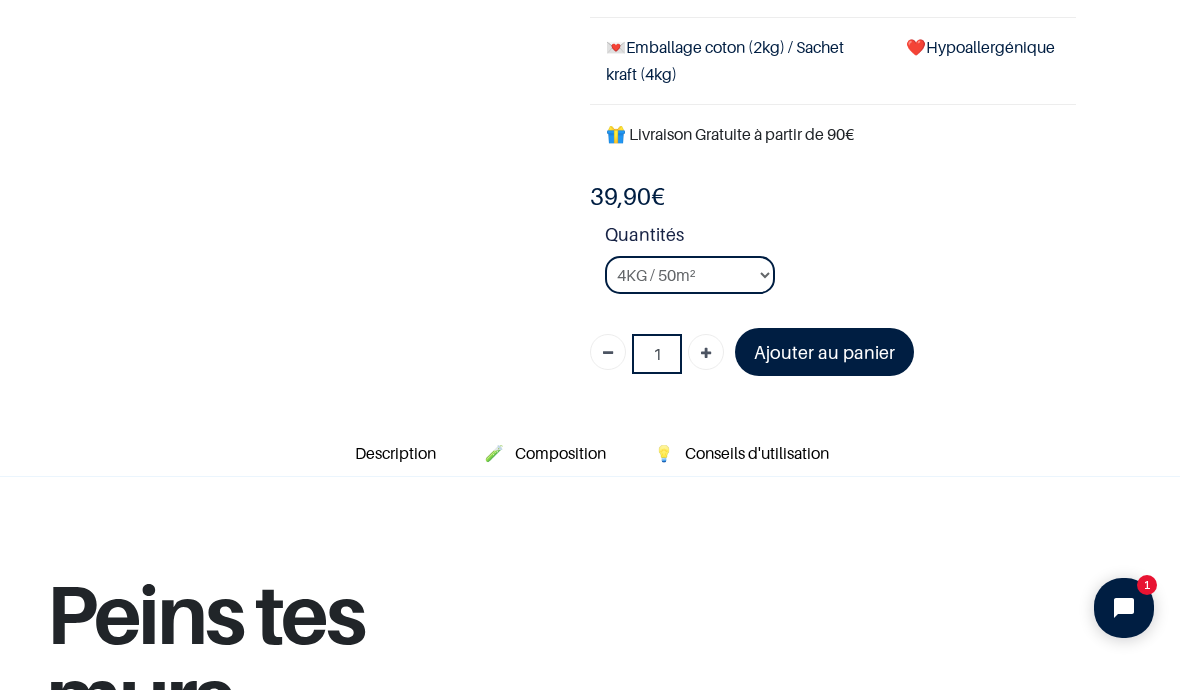 click on "Ajouter au panier" at bounding box center (824, 352) 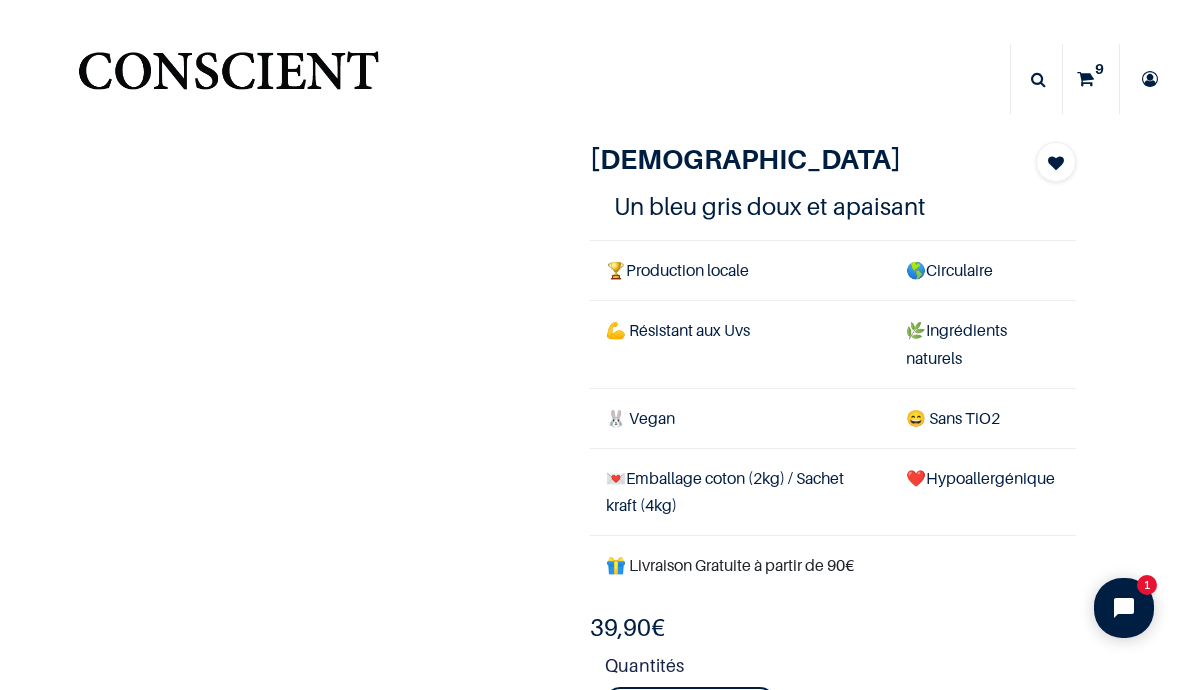 scroll, scrollTop: 0, scrollLeft: 0, axis: both 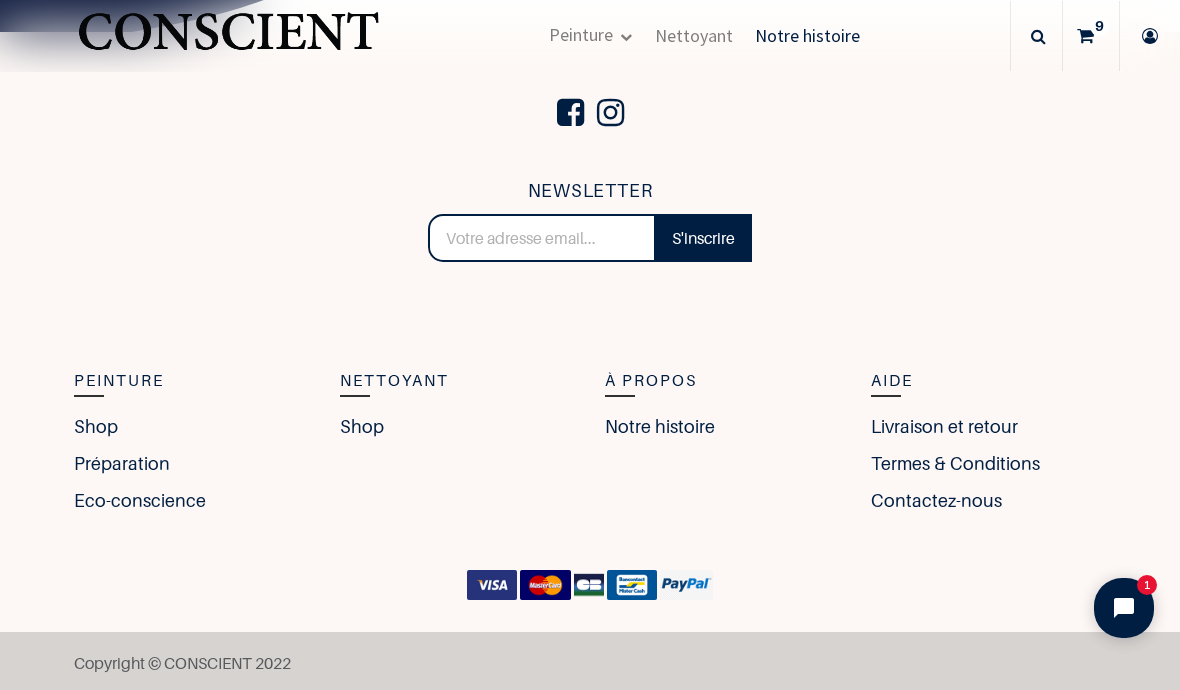 click on "Contactez-nous" at bounding box center [936, 500] 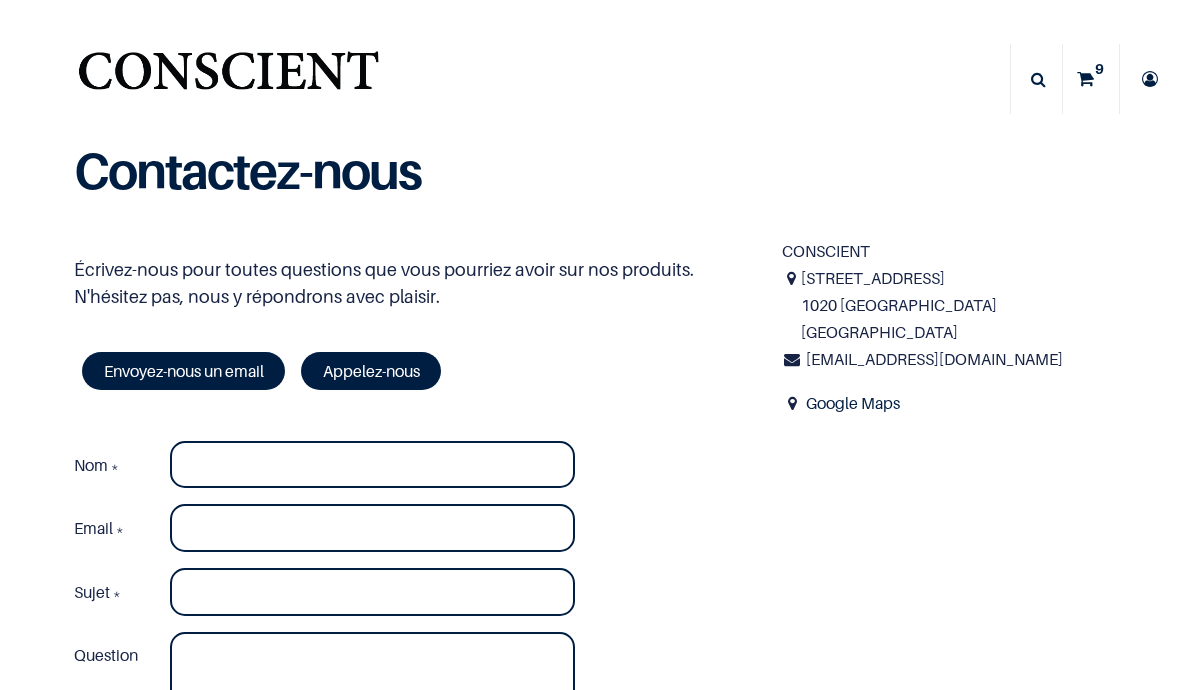 scroll, scrollTop: 0, scrollLeft: 0, axis: both 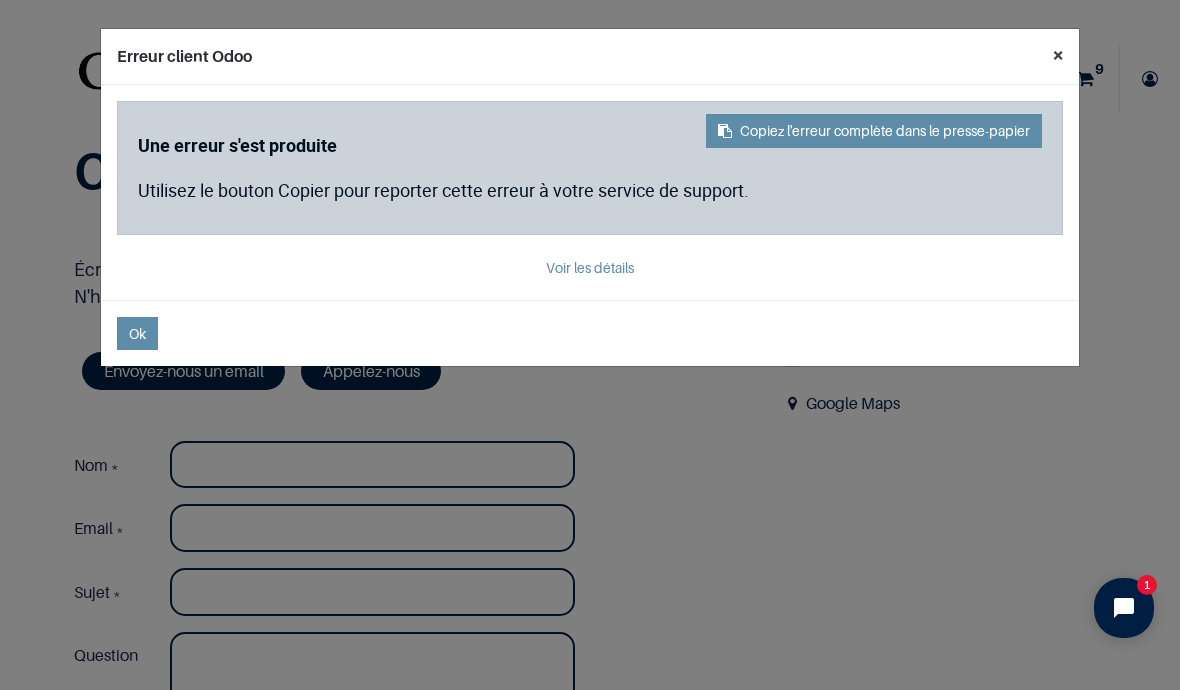 click on "×" at bounding box center [1058, 55] 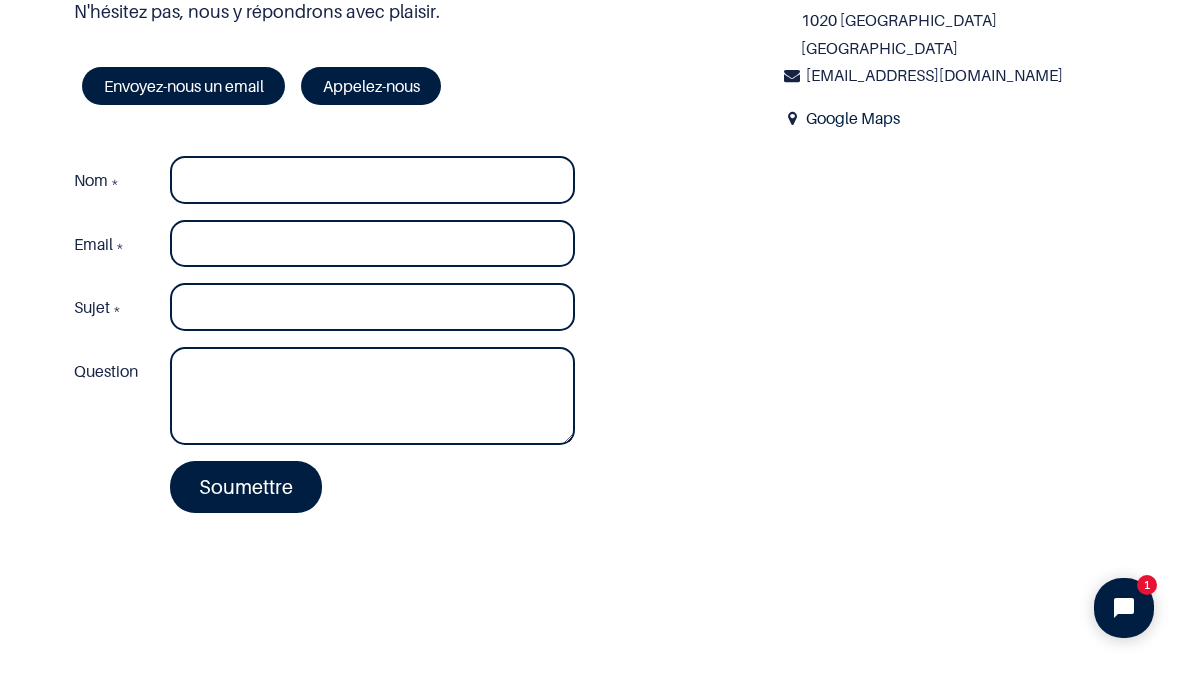 scroll, scrollTop: 178, scrollLeft: 0, axis: vertical 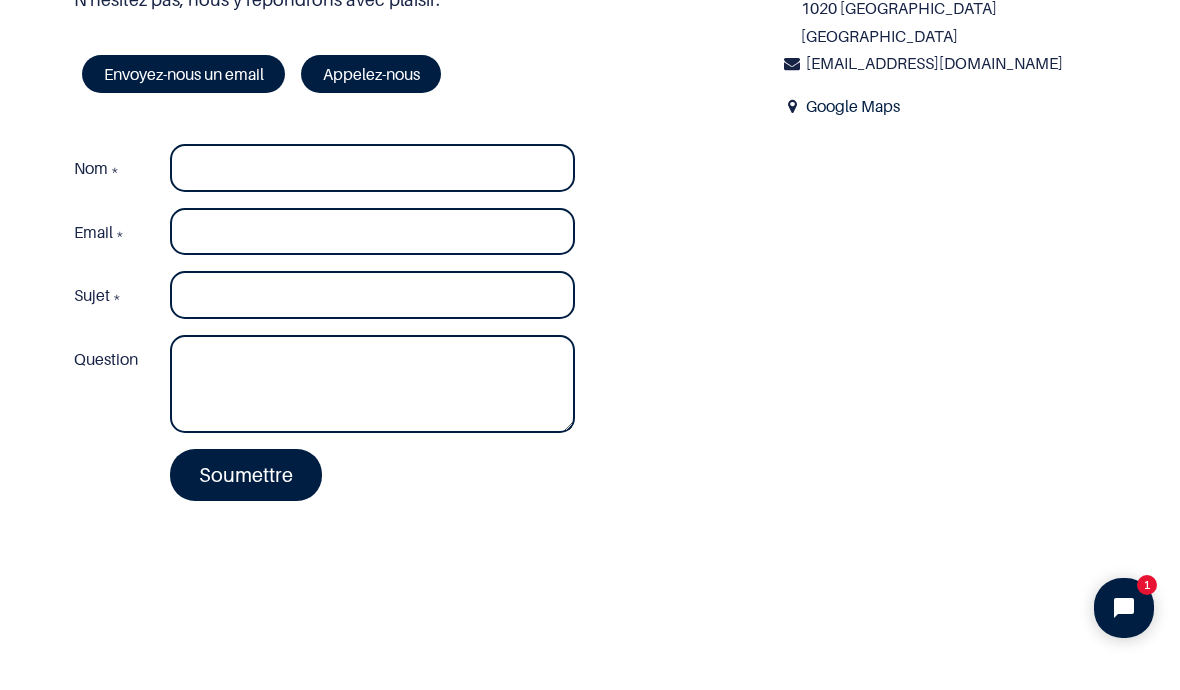 click on "Appelez-nous" at bounding box center [371, 74] 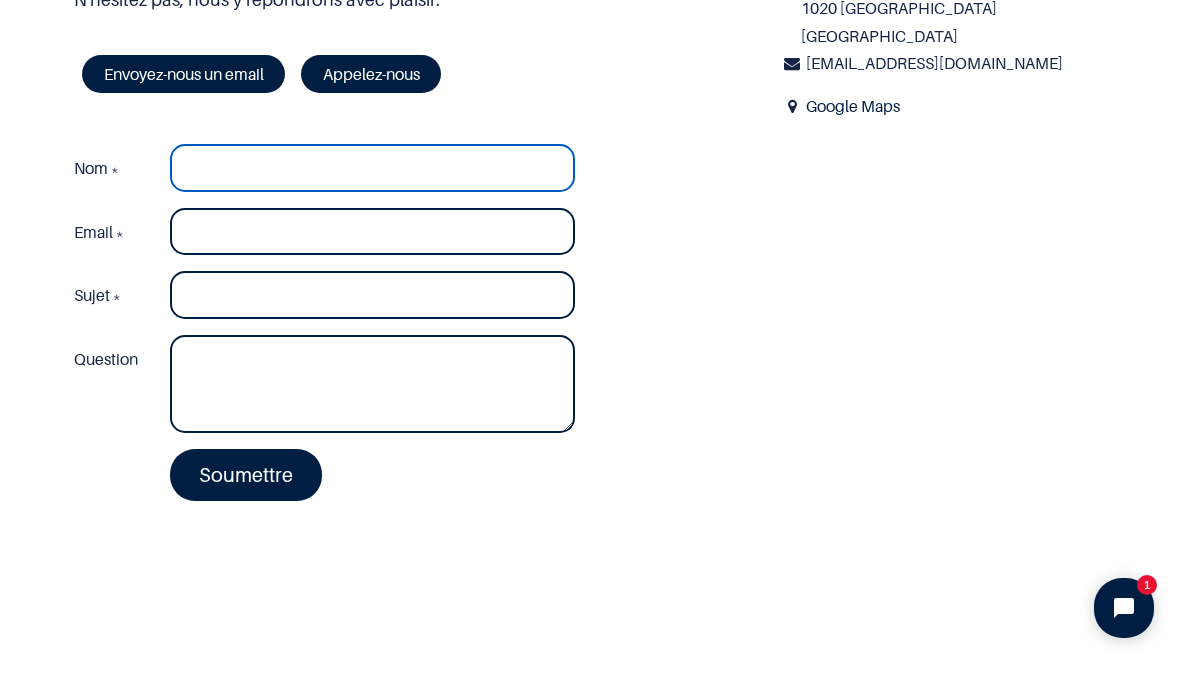 click on "Nom
*" at bounding box center (372, 168) 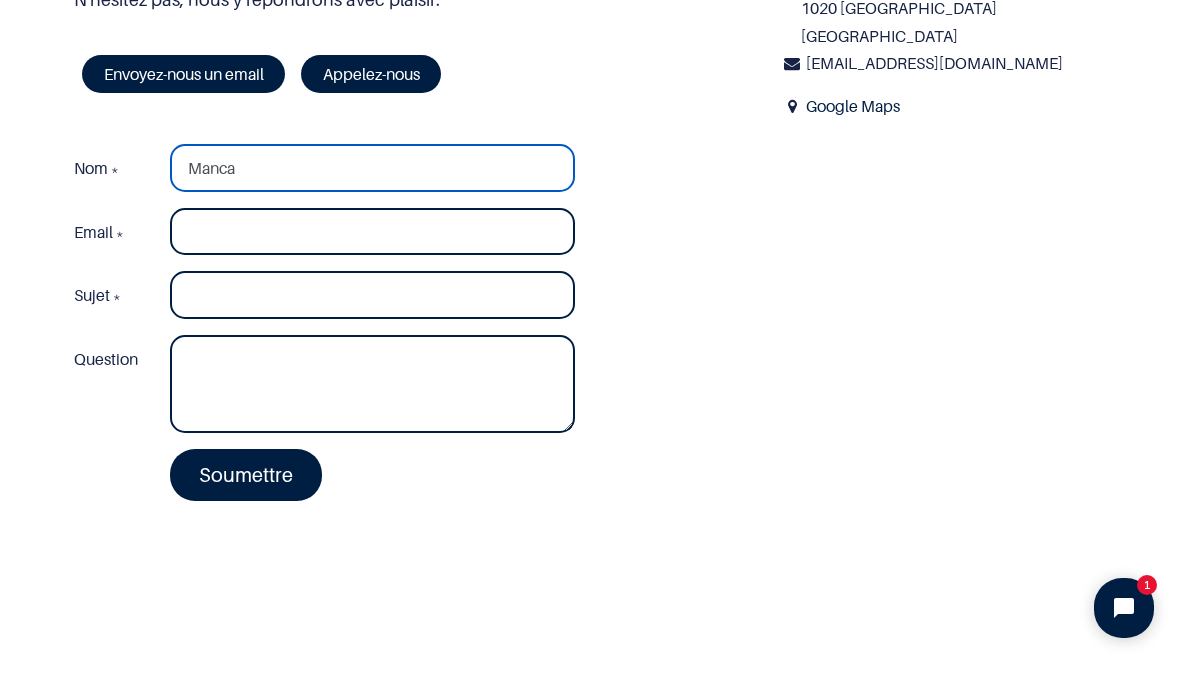 type on "Manca" 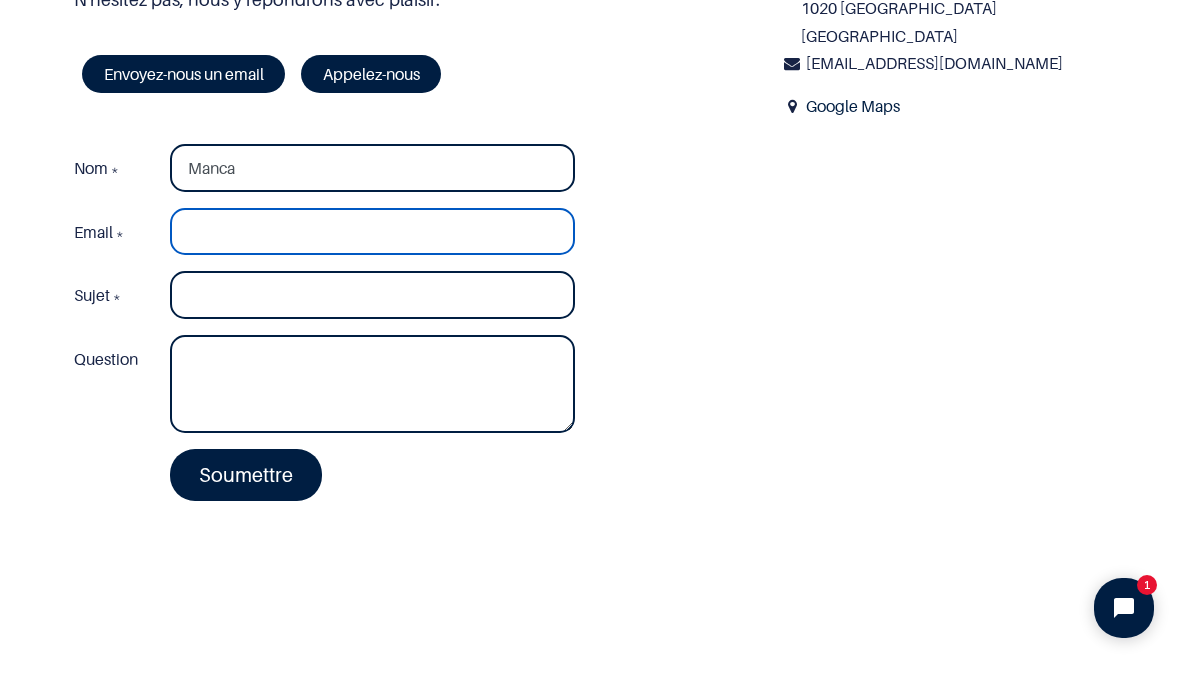 click on "Email
*" at bounding box center (372, 232) 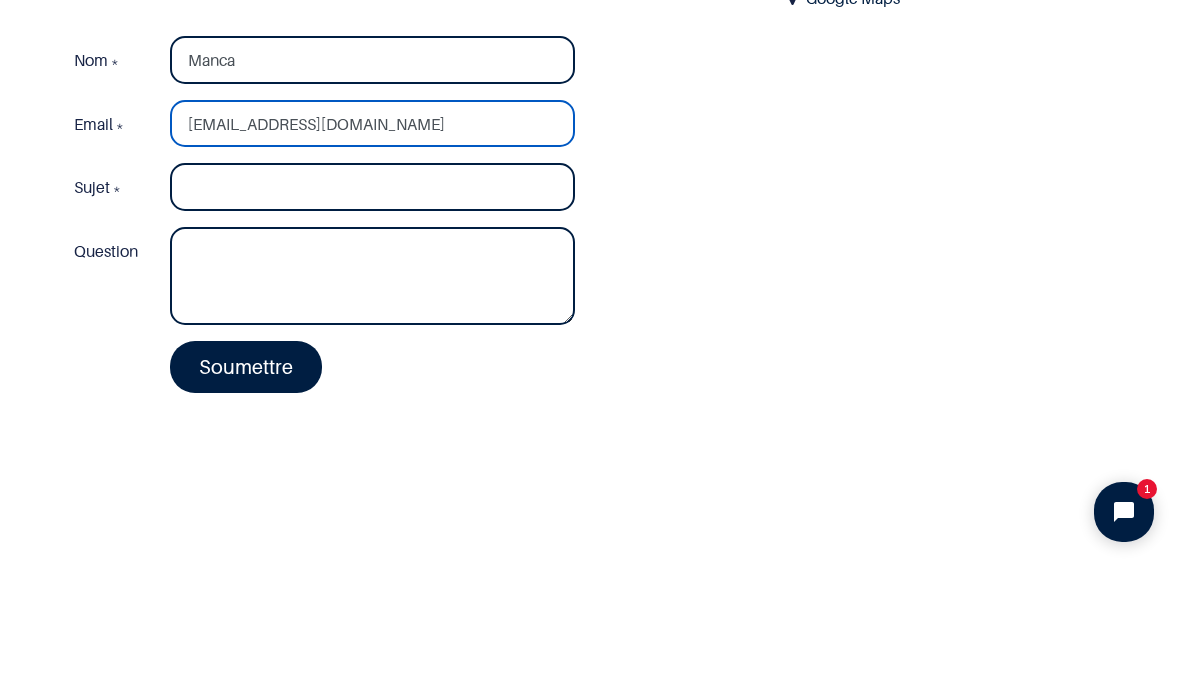 type on "[EMAIL_ADDRESS][DOMAIN_NAME]" 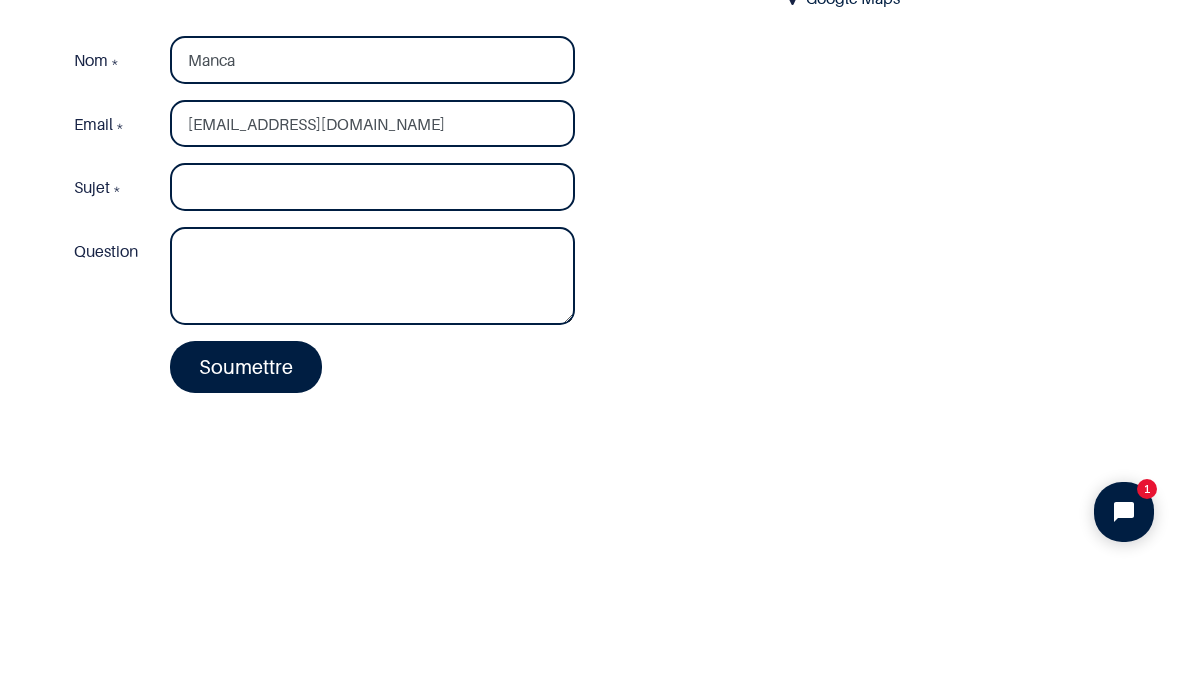 click on "Contactez-nous
Écrivez-nous pour toutes questions que vous pourriez avoir sur nos produits.
N'hésitez pas, nous y répondrons avec plaisir.
Envoyez-nous un email
Appelez-nous
Nom
*
Manca
Email  * [DEMOGRAPHIC_DATA]  *" at bounding box center (590, 161) 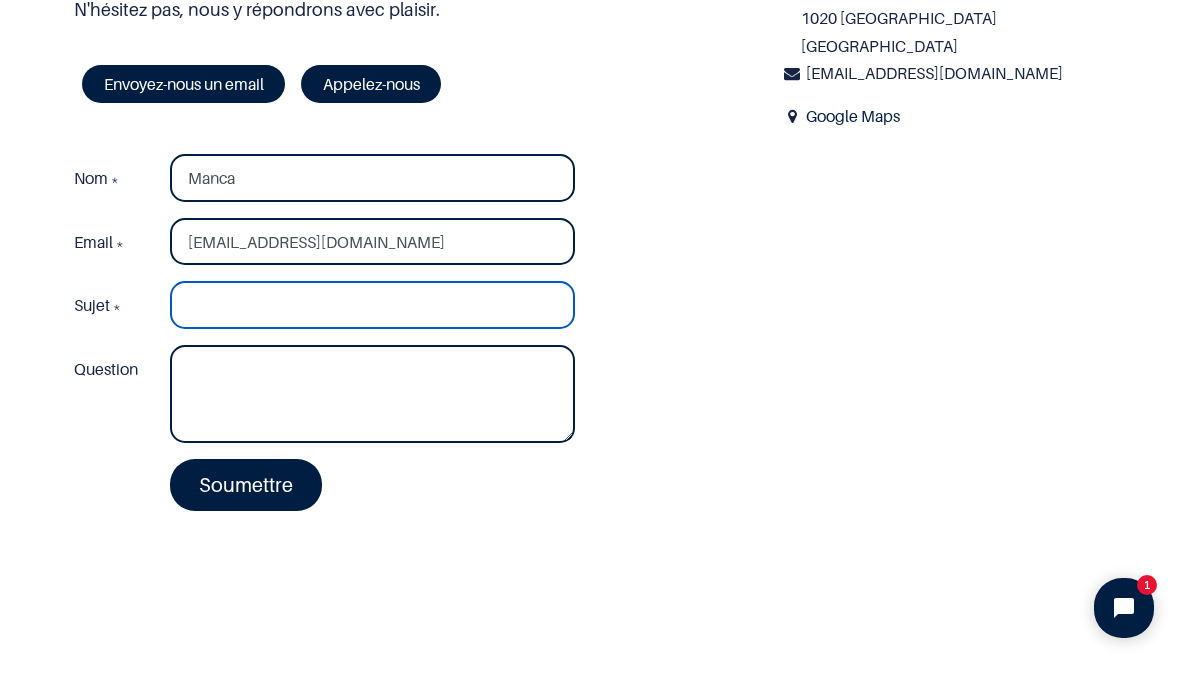click on "Sujet
*" at bounding box center (372, 305) 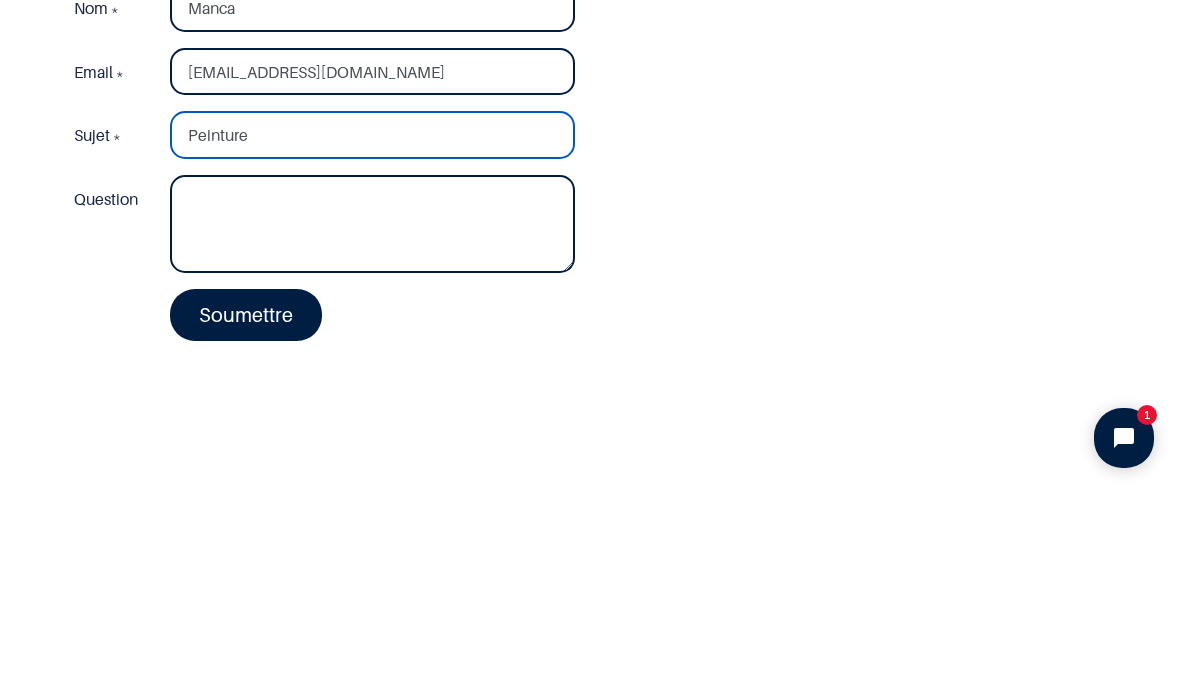 type on "Peinture" 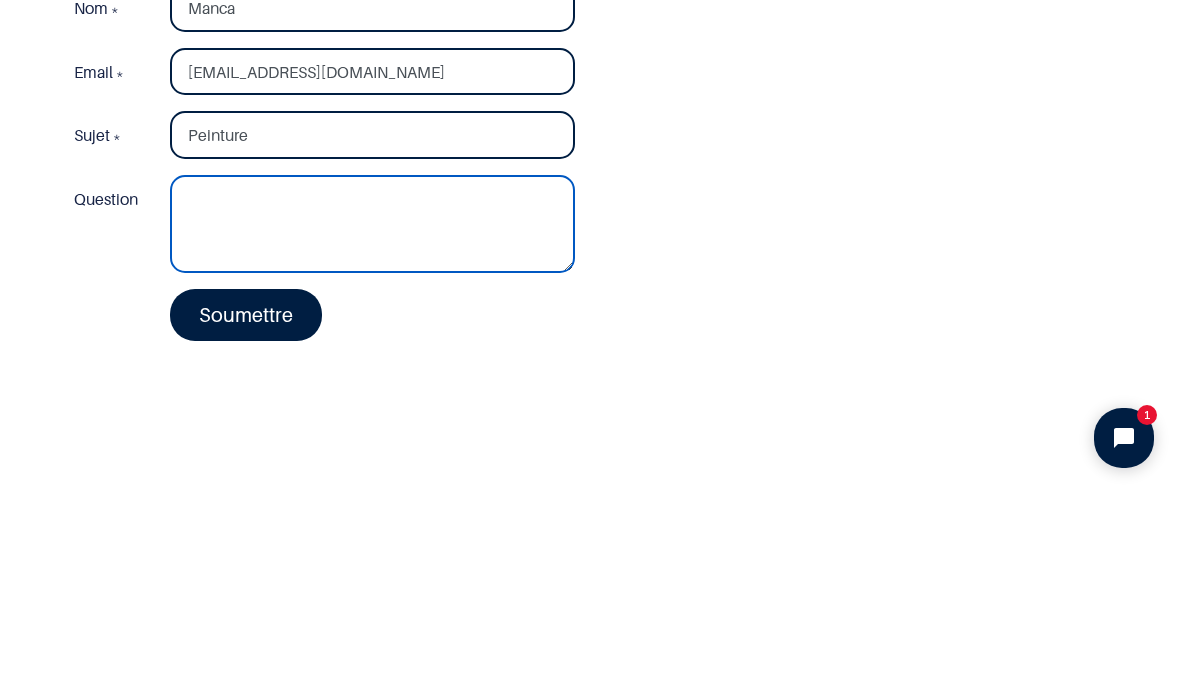 click on "Question" at bounding box center (372, 394) 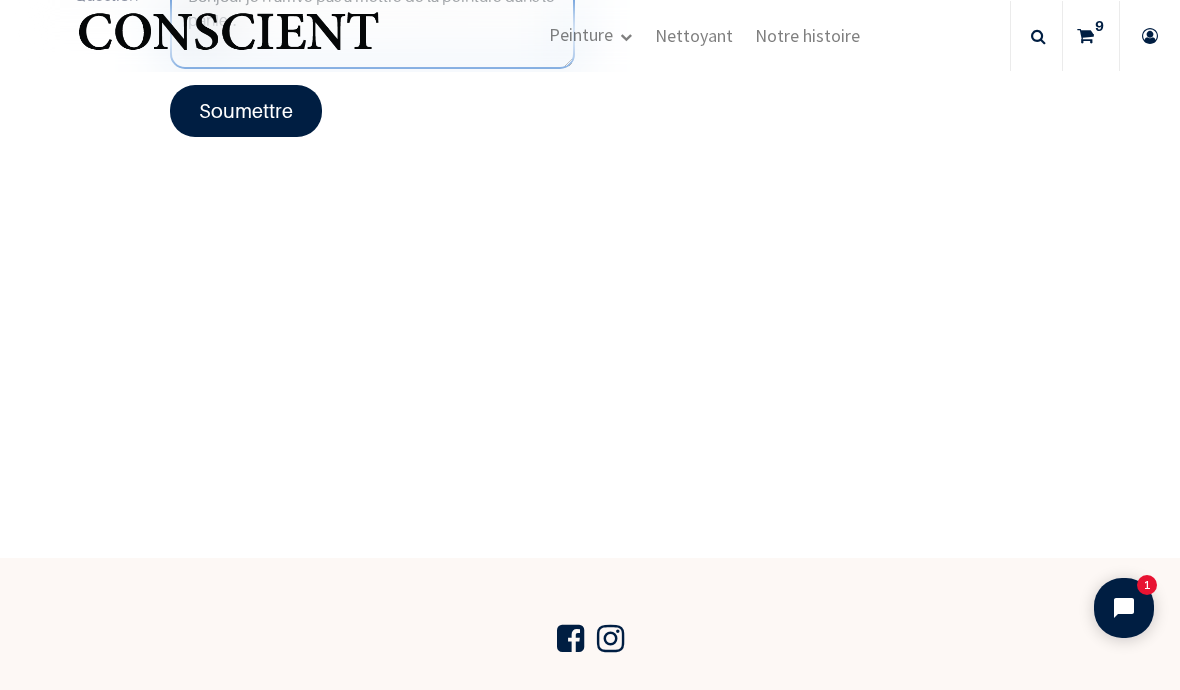 scroll, scrollTop: 541, scrollLeft: 0, axis: vertical 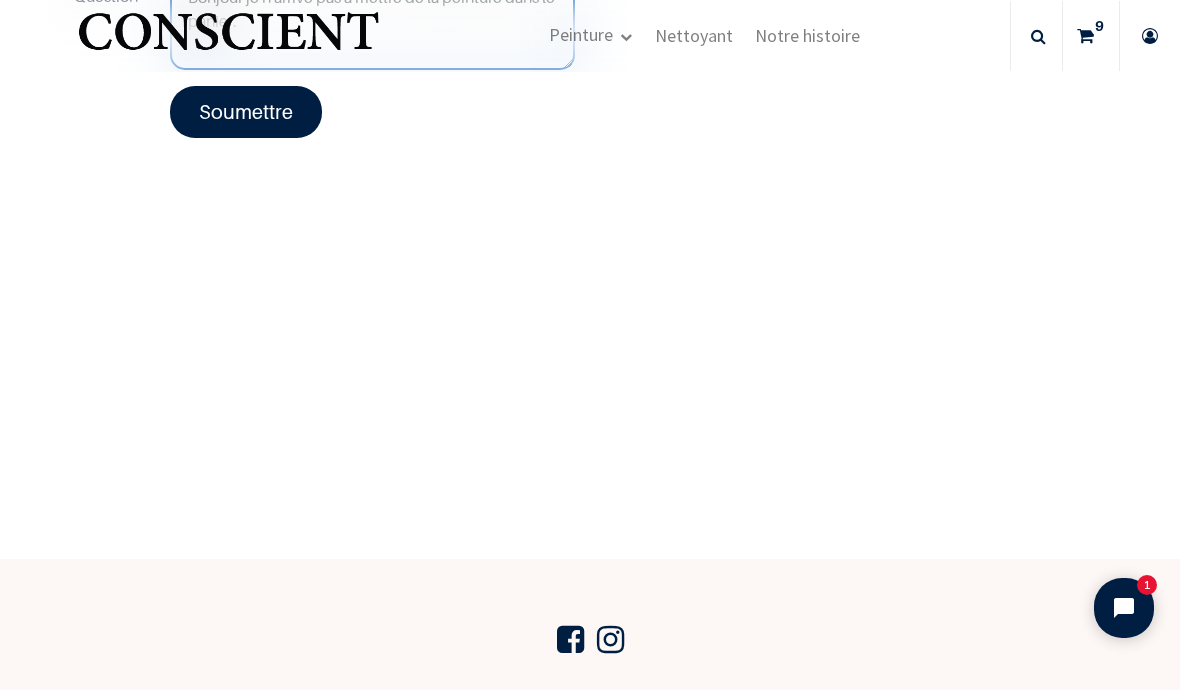 type on "Bonjour je n'arrive pas à mettre de la peinture dans le panier." 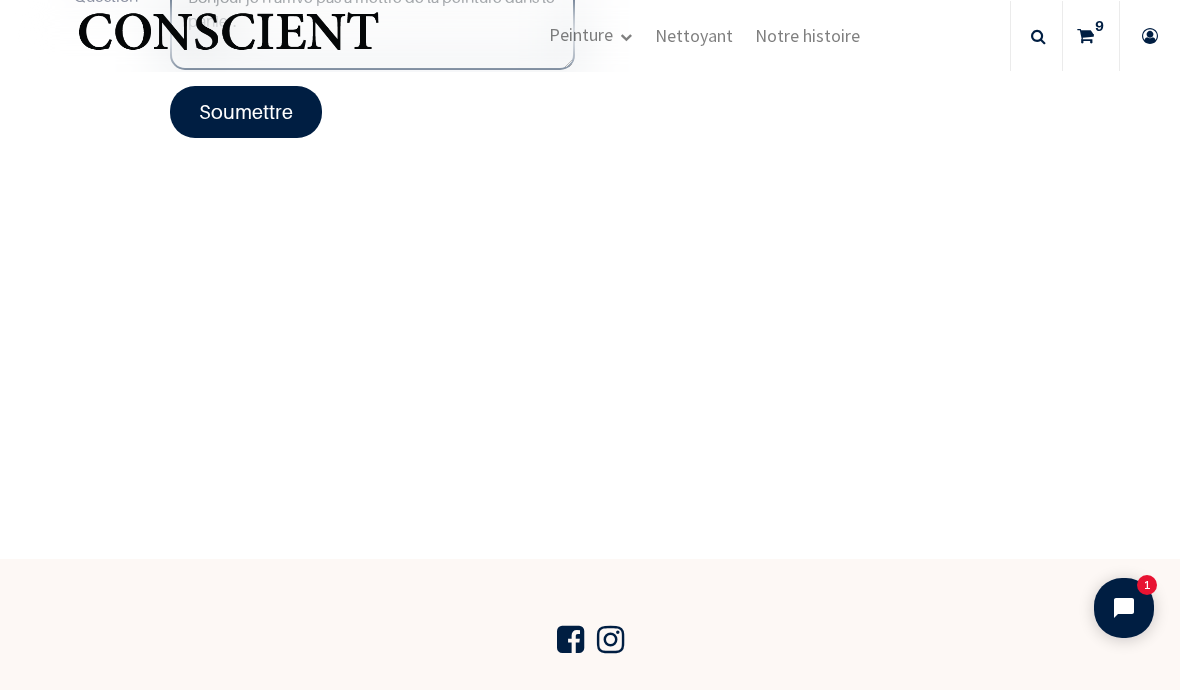click on "Soumettre" at bounding box center (246, 112) 